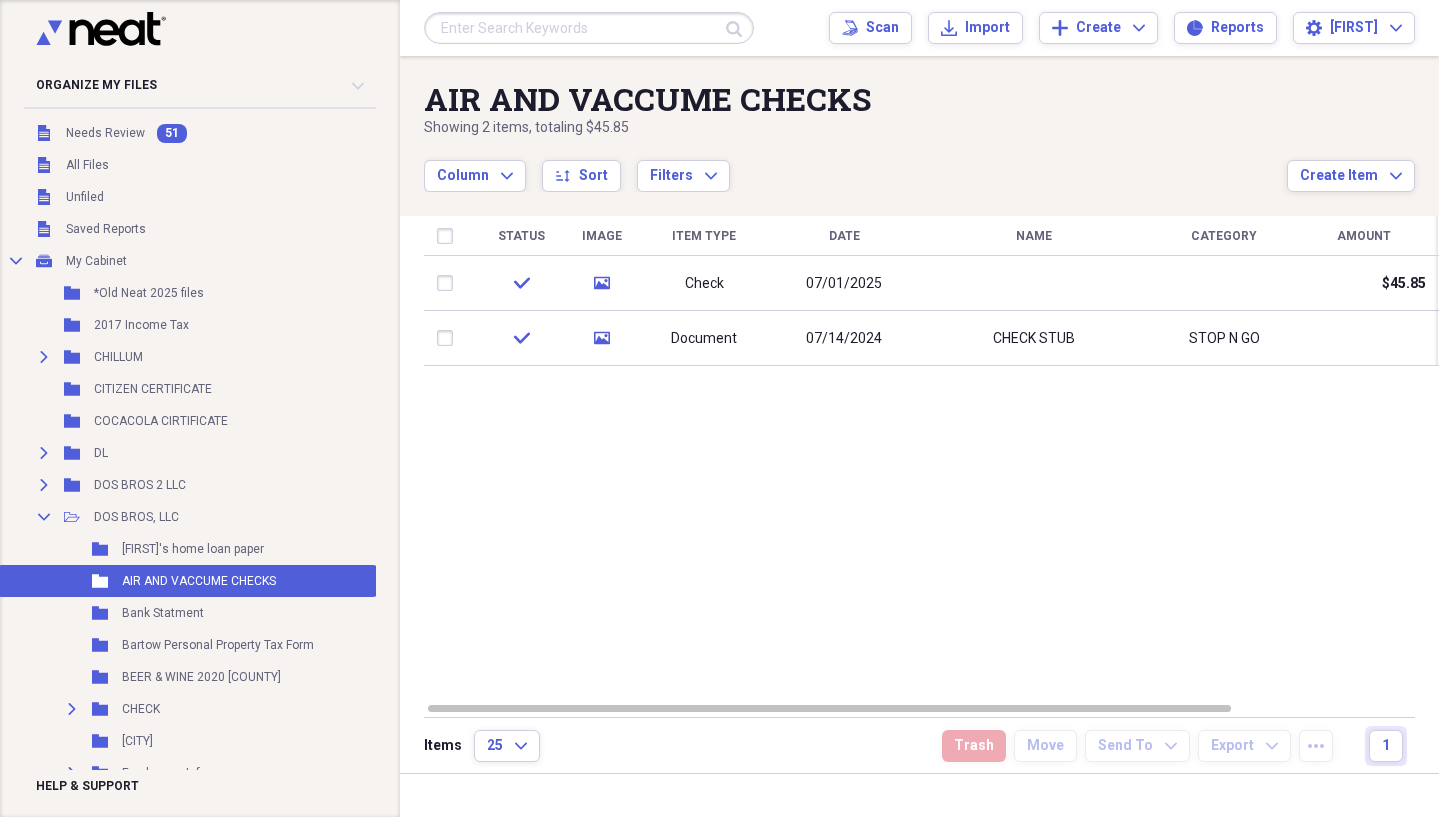 scroll, scrollTop: 0, scrollLeft: 0, axis: both 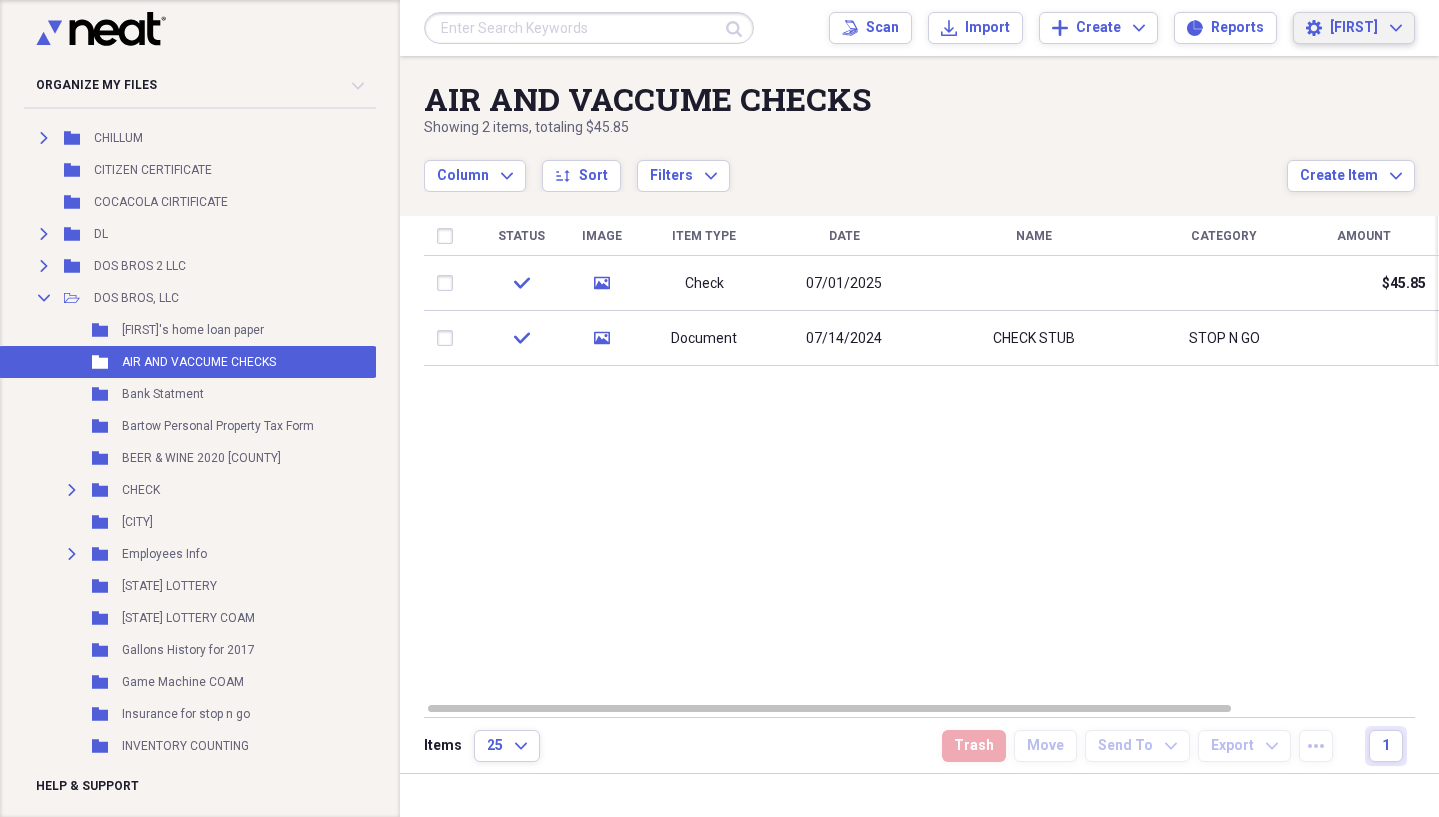 click on "Expand" 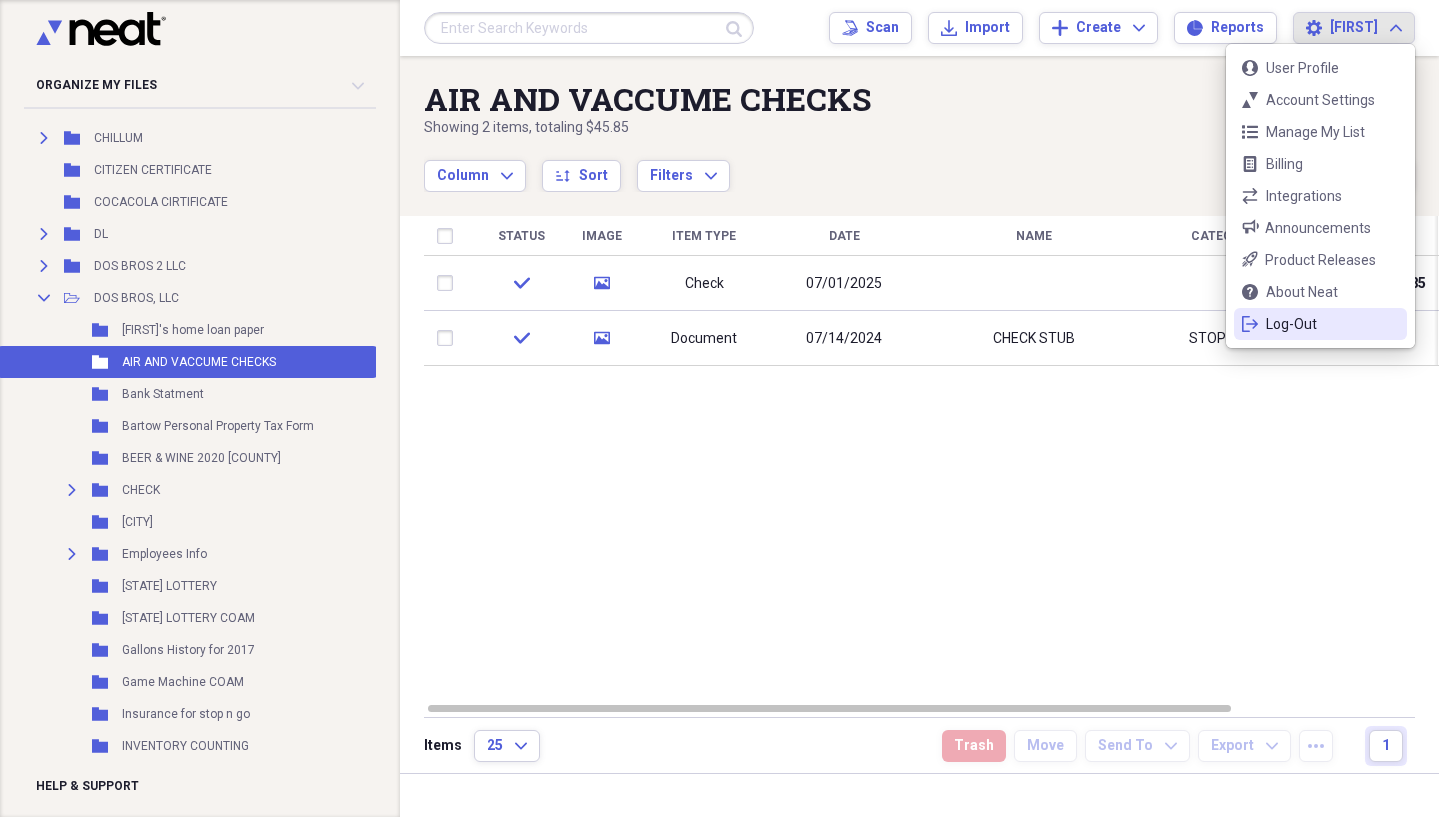 click on "Log-Out" at bounding box center [1320, 324] 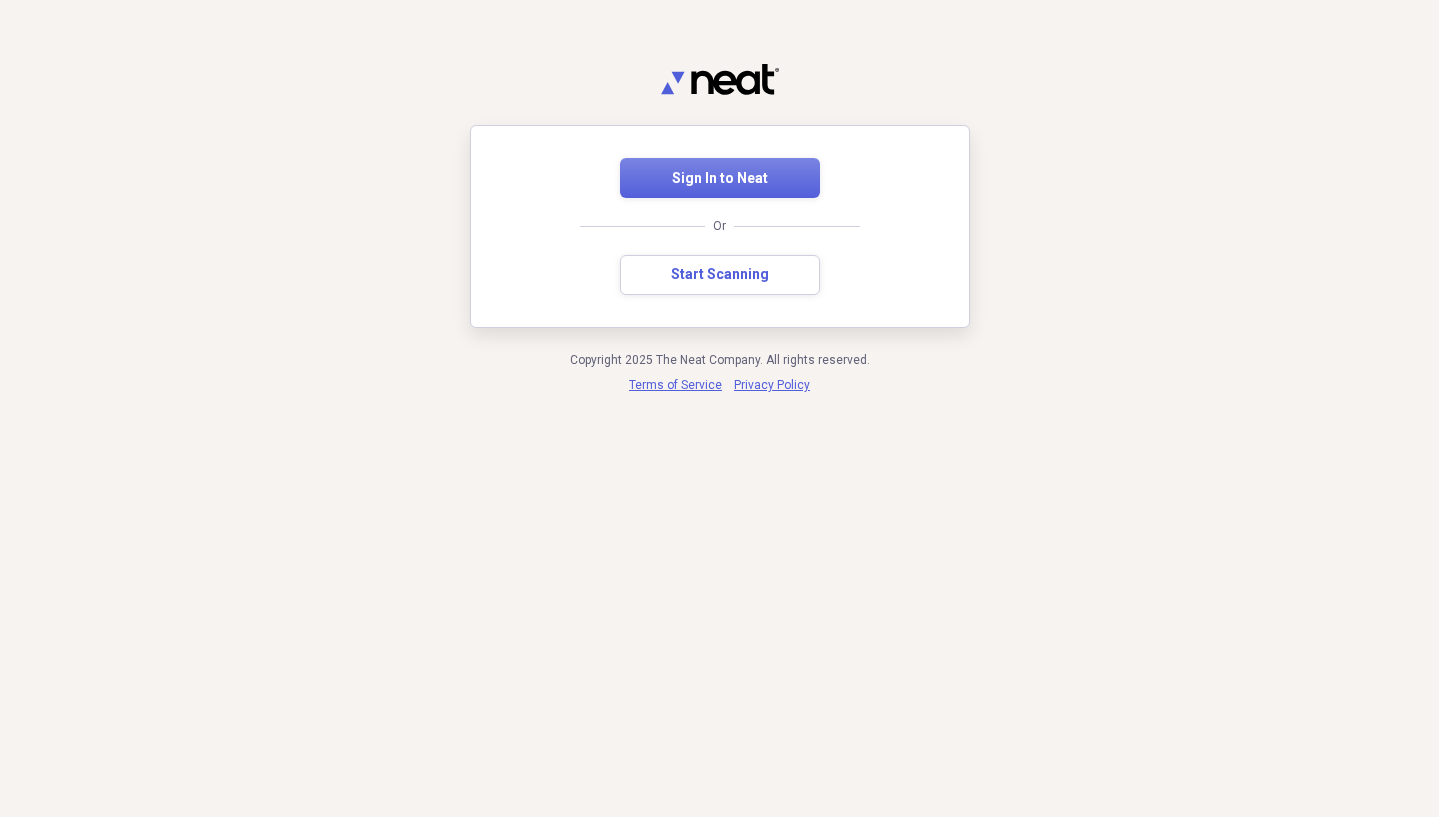 scroll, scrollTop: 0, scrollLeft: 0, axis: both 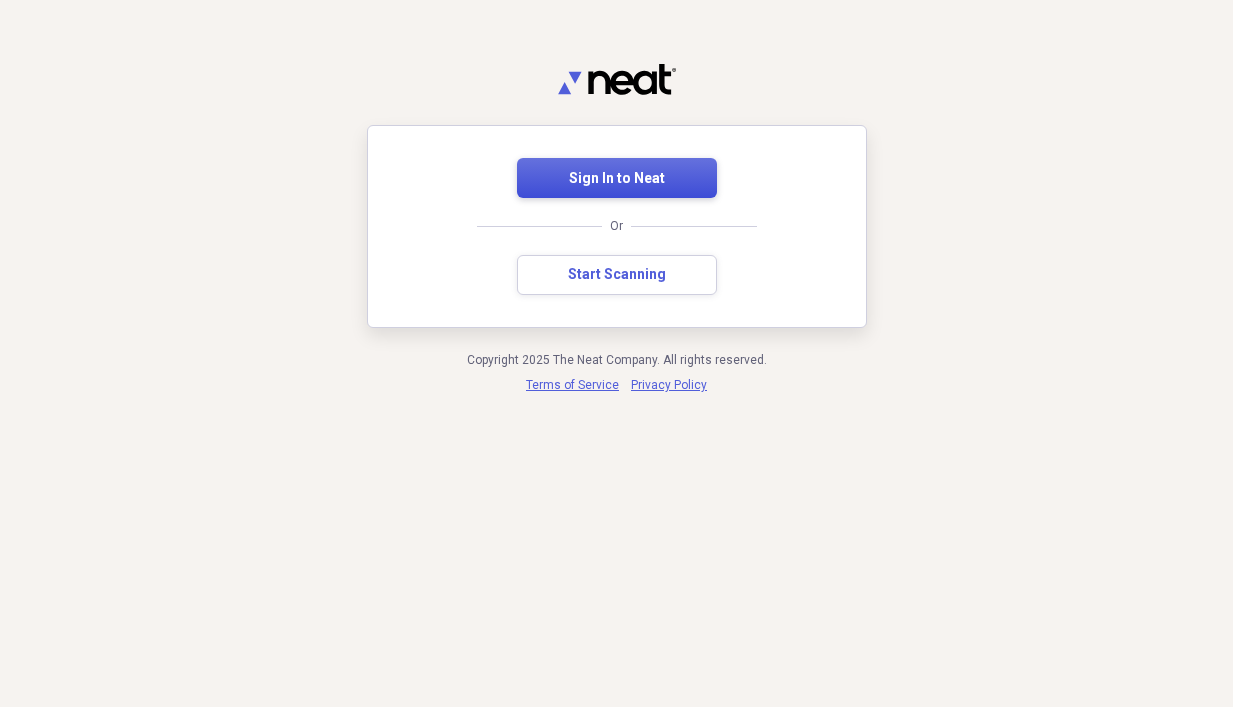 drag, startPoint x: 622, startPoint y: 184, endPoint x: 654, endPoint y: 184, distance: 32 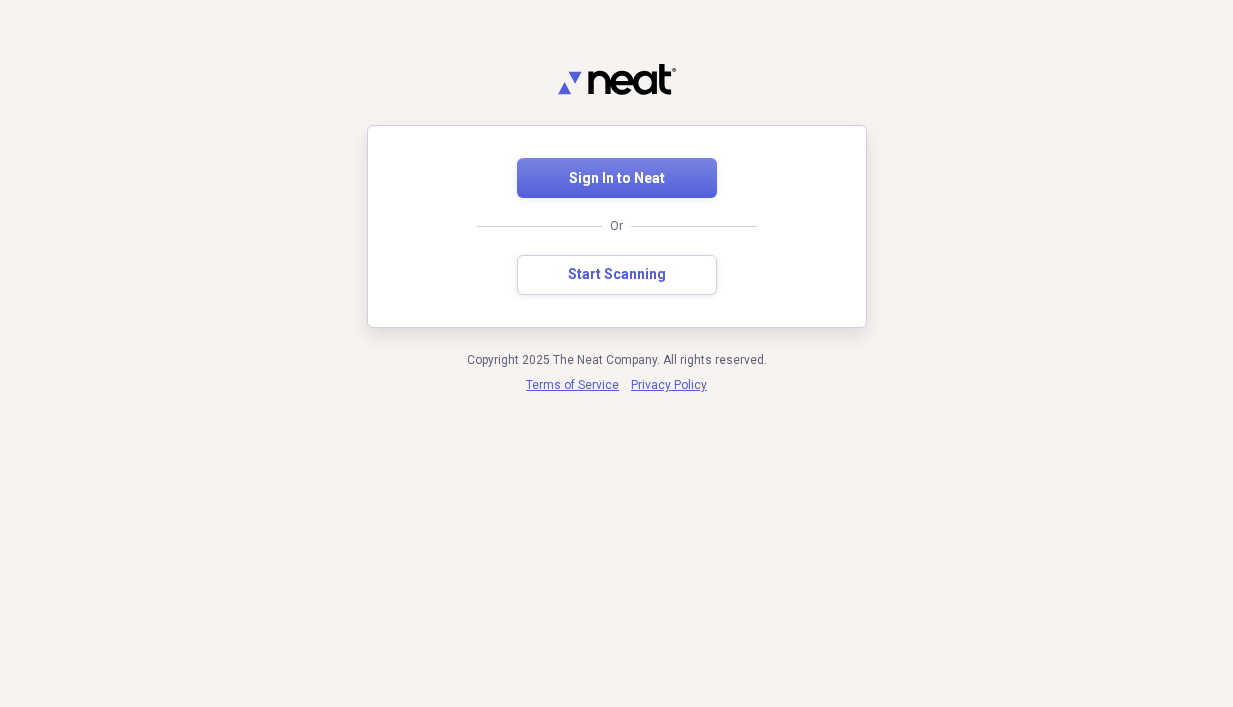 scroll, scrollTop: 0, scrollLeft: 0, axis: both 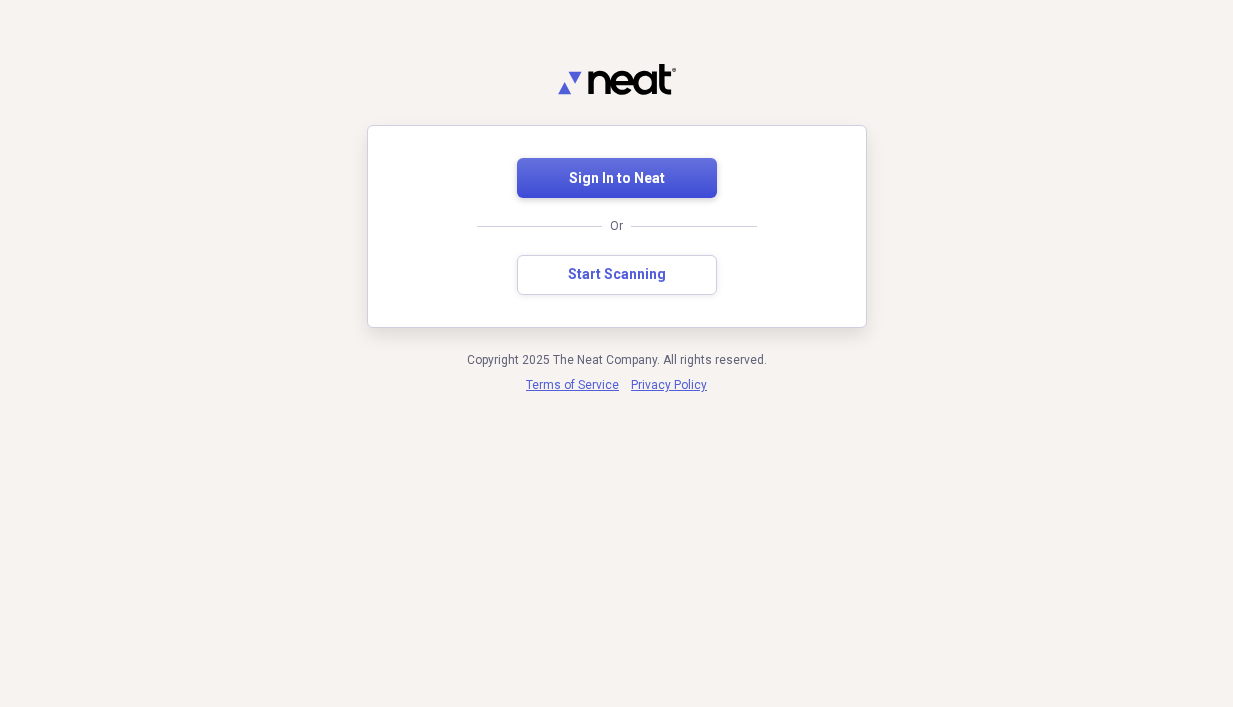 click on "Sign In to Neat" at bounding box center [617, 178] 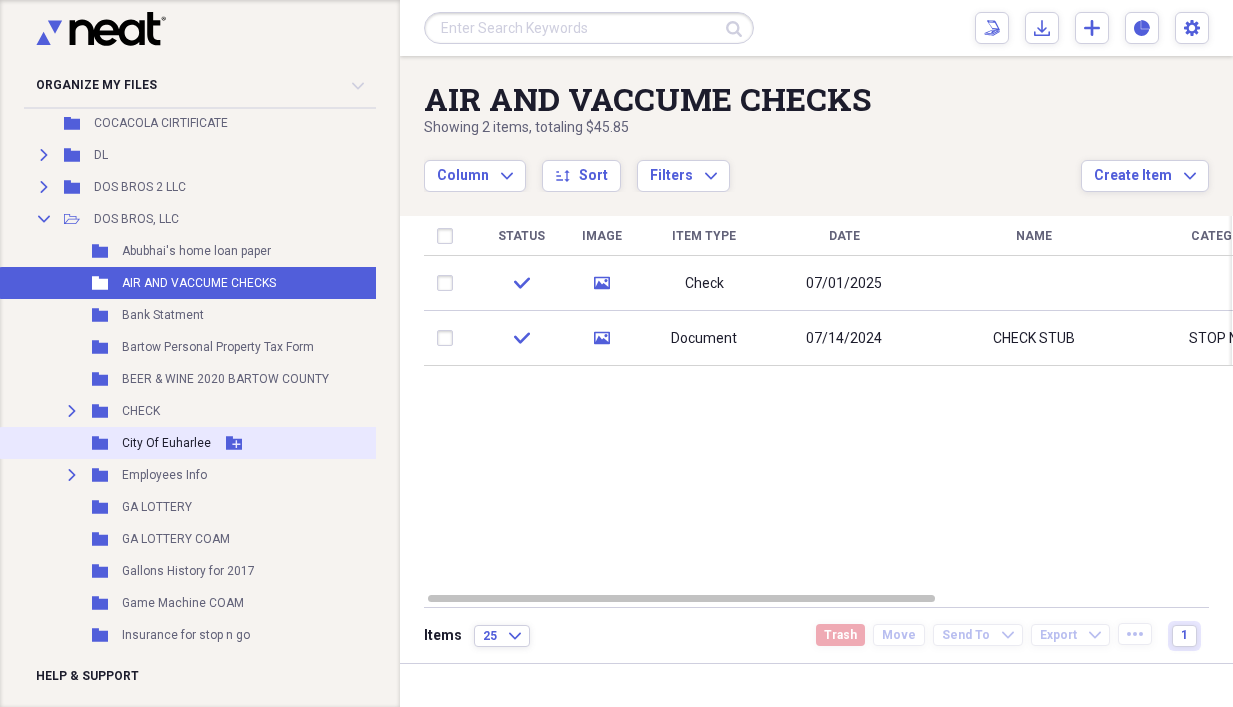 scroll, scrollTop: 200, scrollLeft: 0, axis: vertical 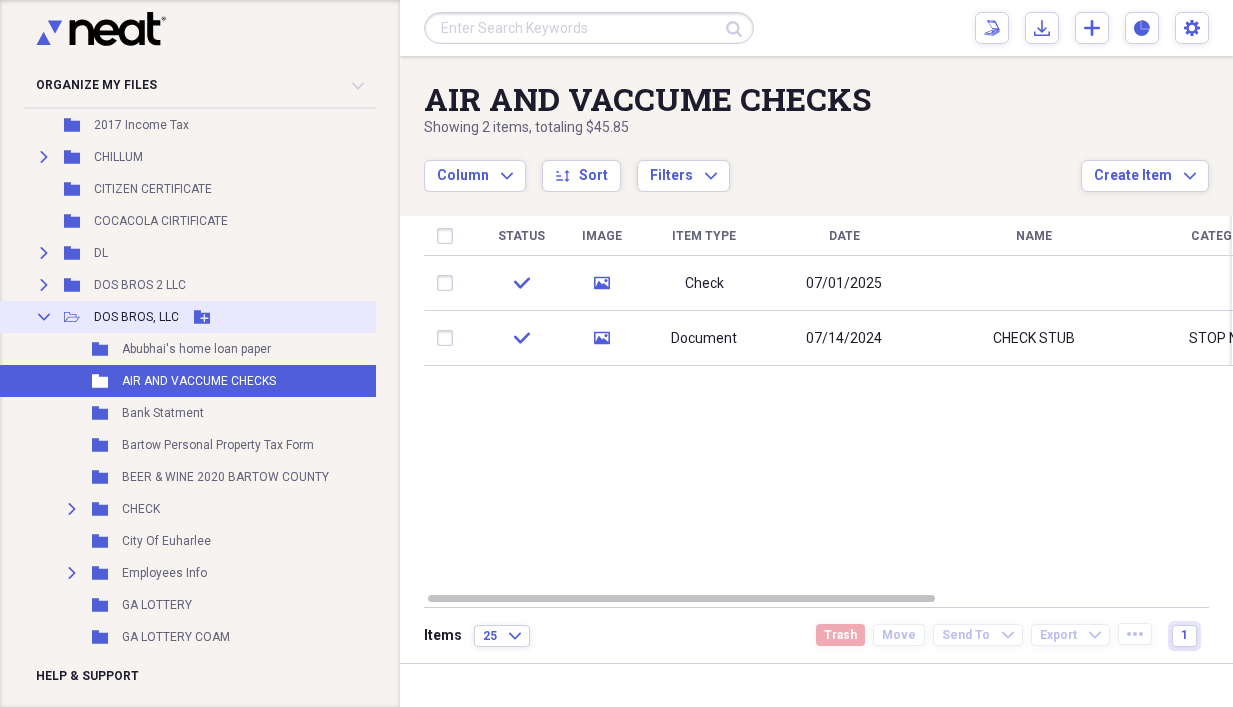 click on "Collapse" 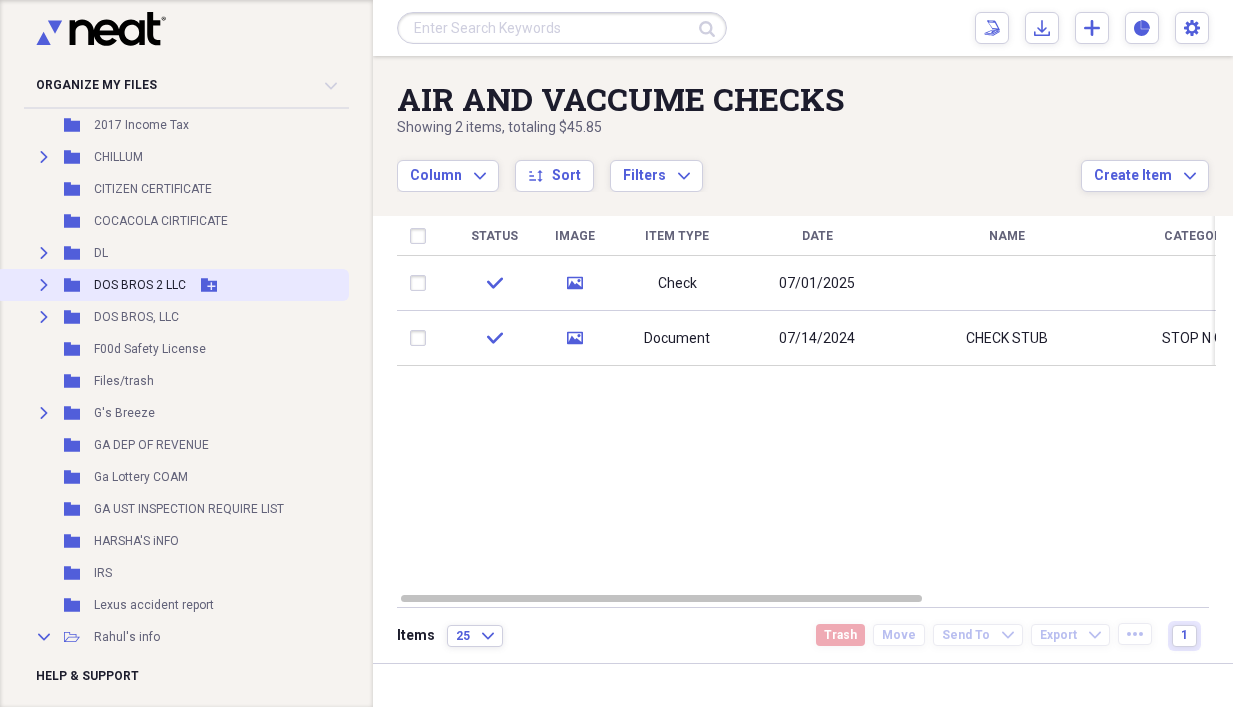 drag, startPoint x: 359, startPoint y: 281, endPoint x: 344, endPoint y: 283, distance: 15.132746 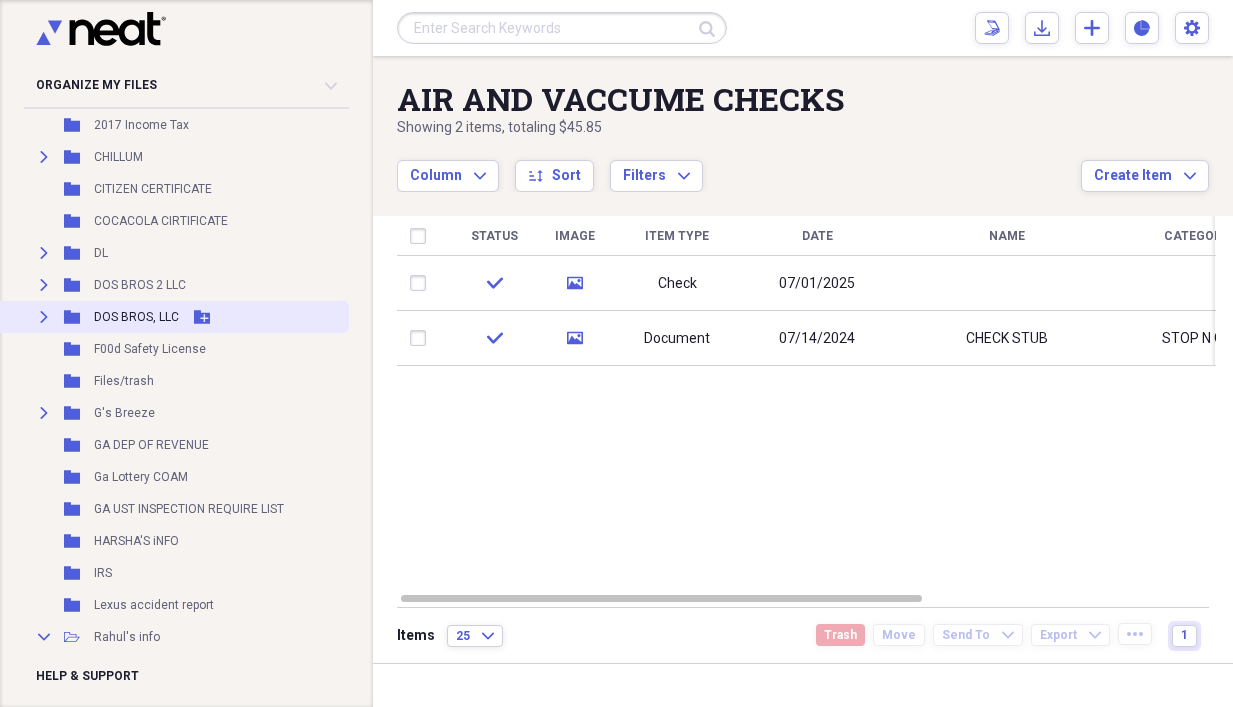 click on "Expand Folder DOS BROS, LLC Add Folder" at bounding box center [172, 317] 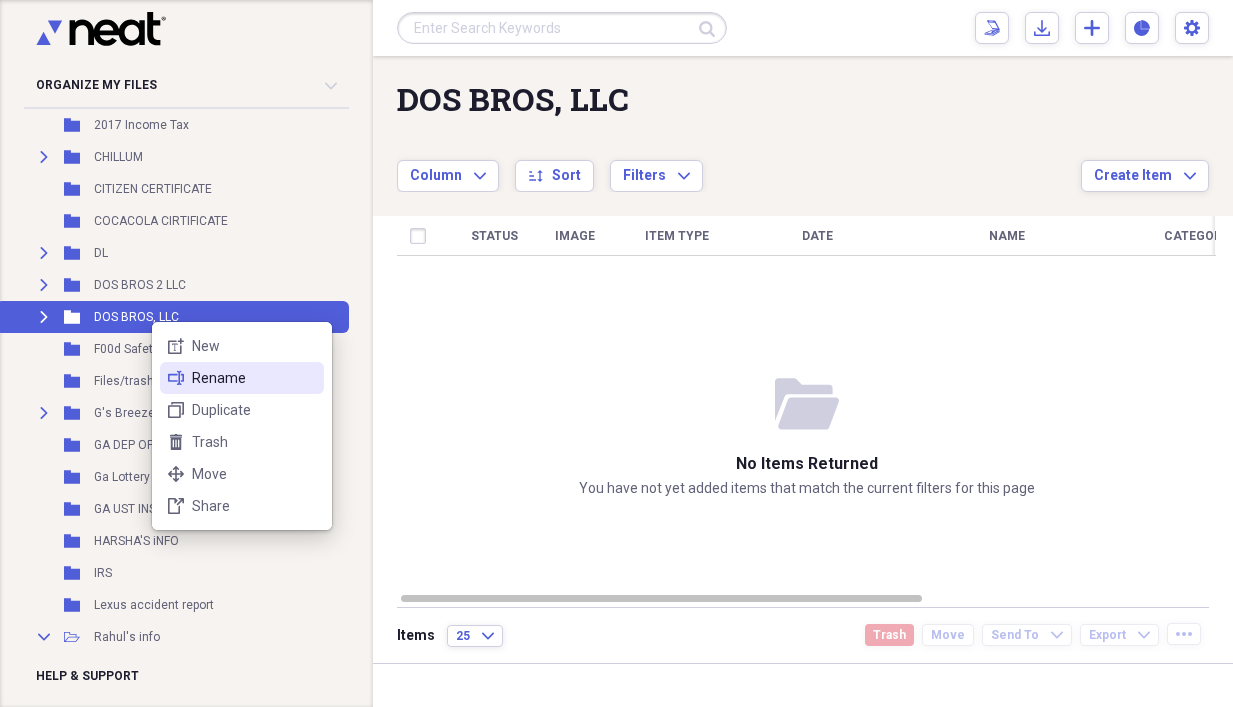 click on "rename Rename" at bounding box center (242, 378) 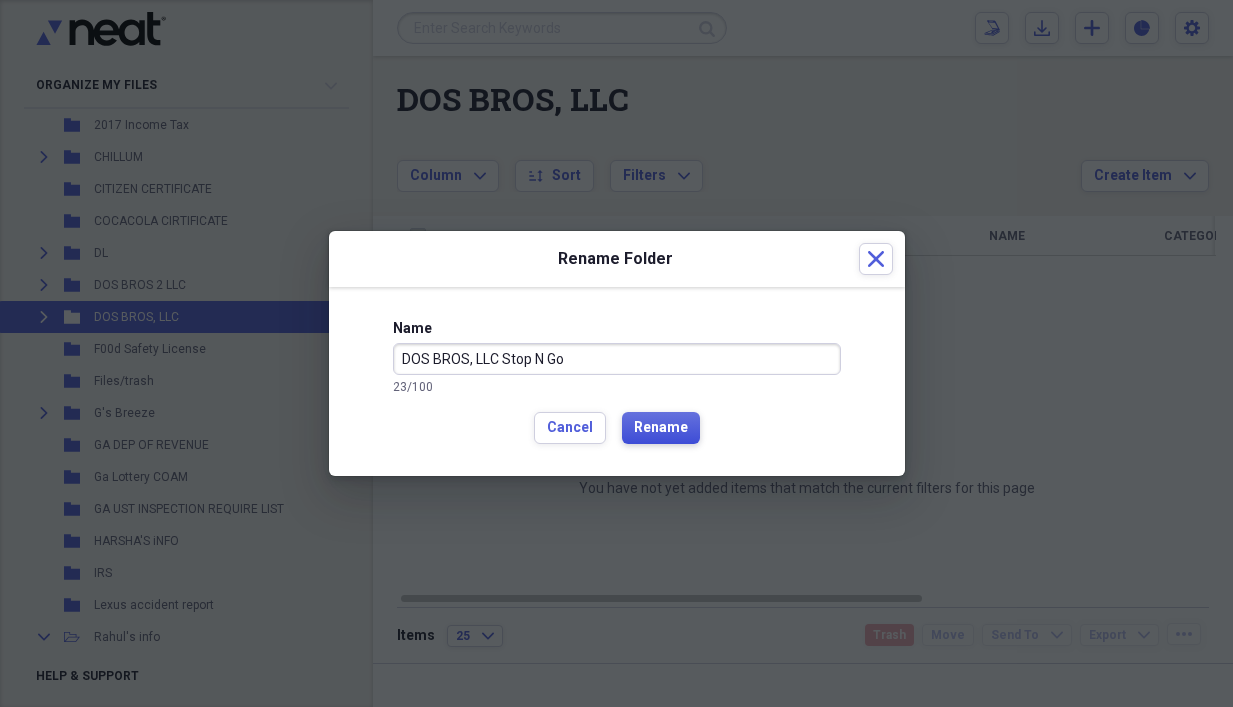 type on "DOS BROS, LLC Stop N Go" 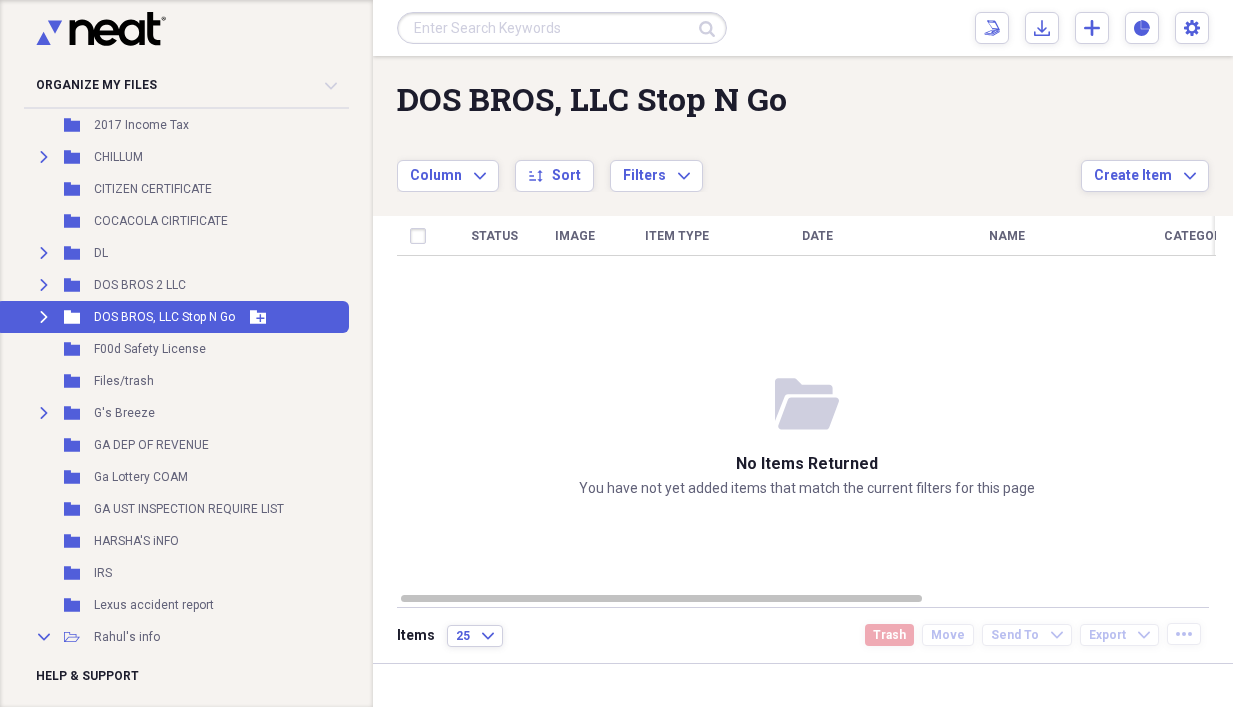 click on "Expand" at bounding box center (44, 317) 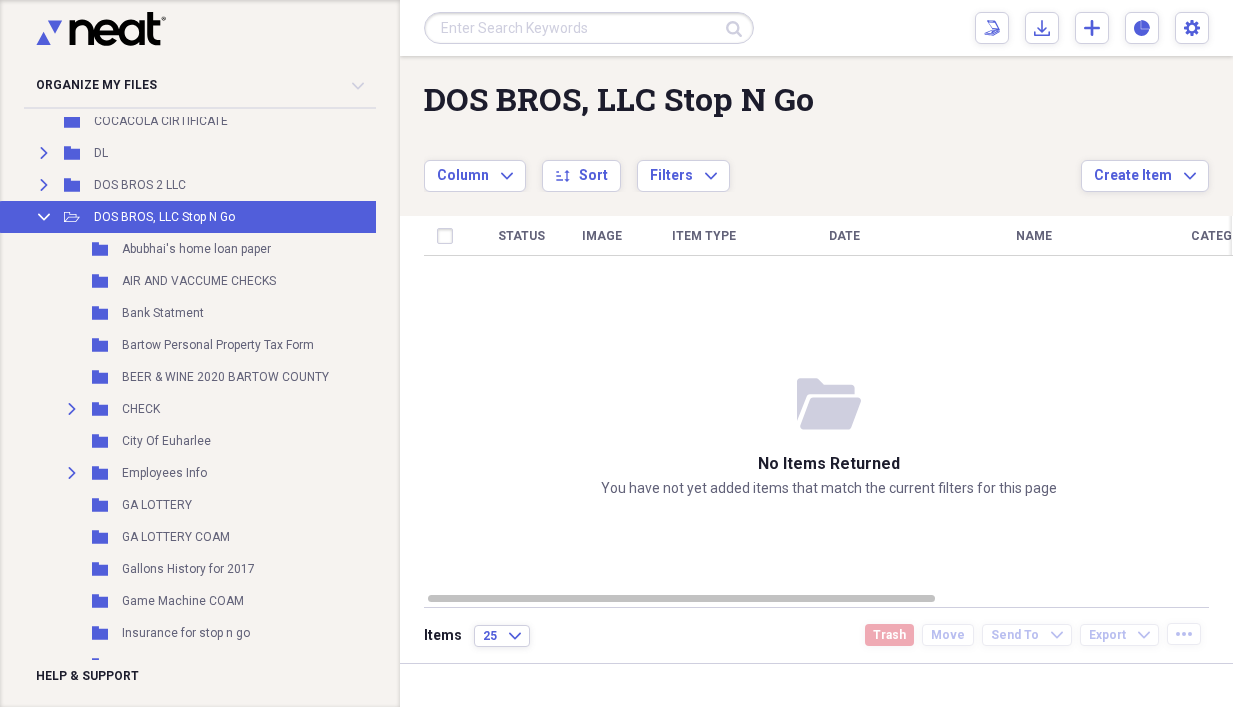 scroll, scrollTop: 100, scrollLeft: 0, axis: vertical 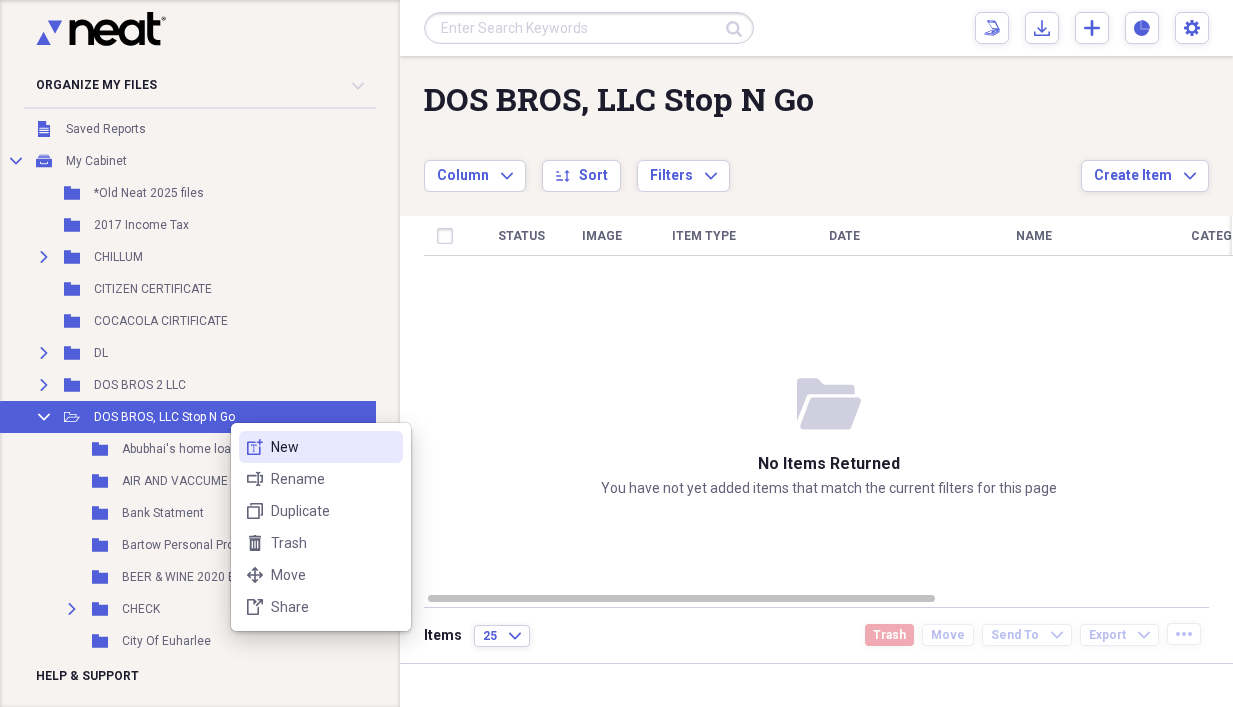 click on "New" at bounding box center [333, 447] 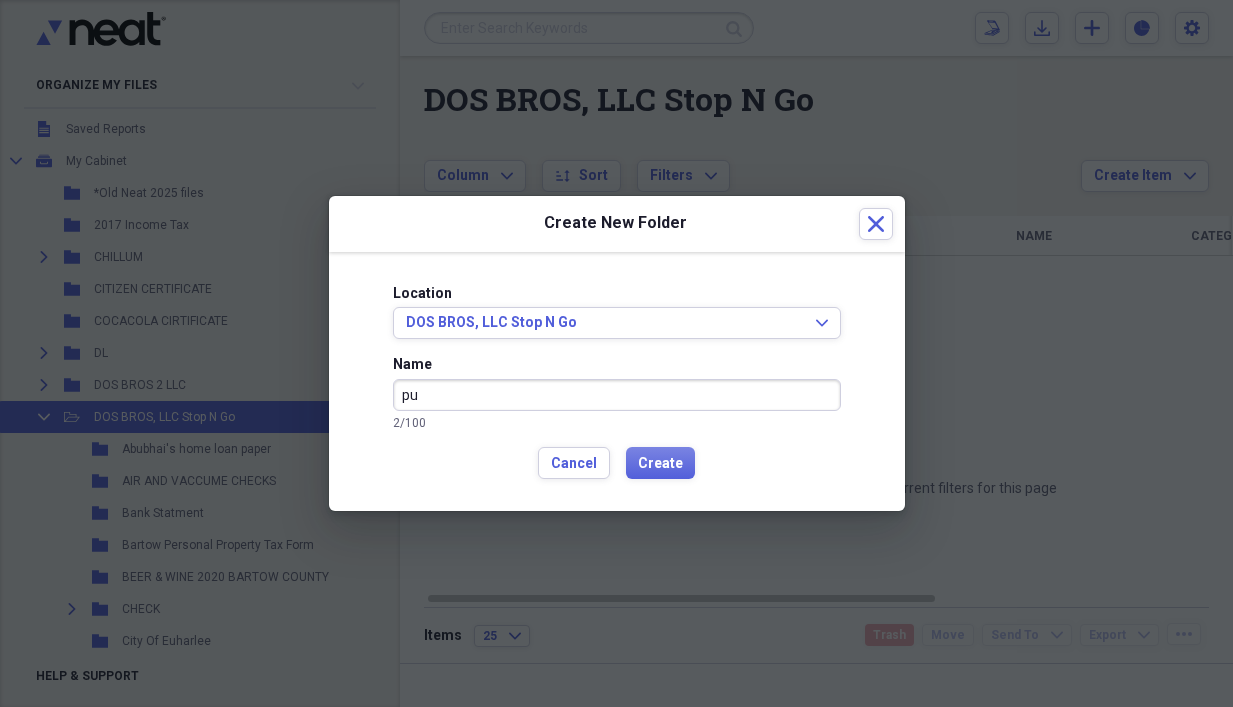 type on "p" 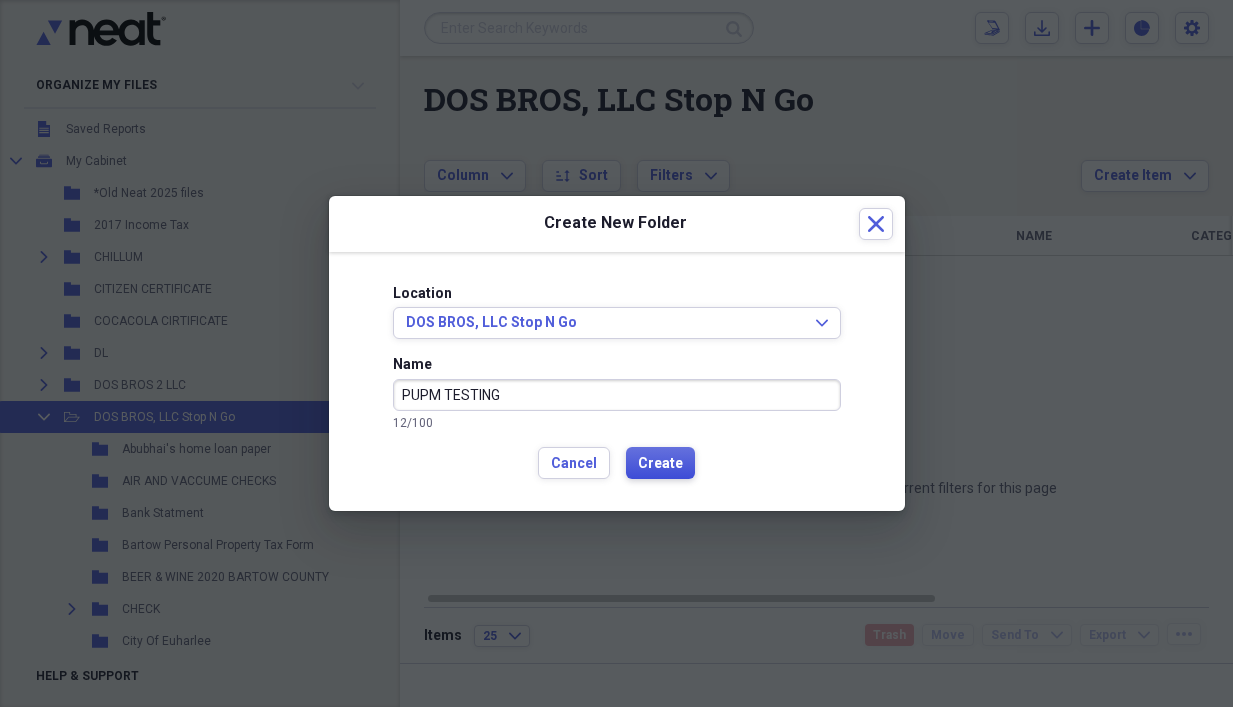 type on "PUPM TESTING" 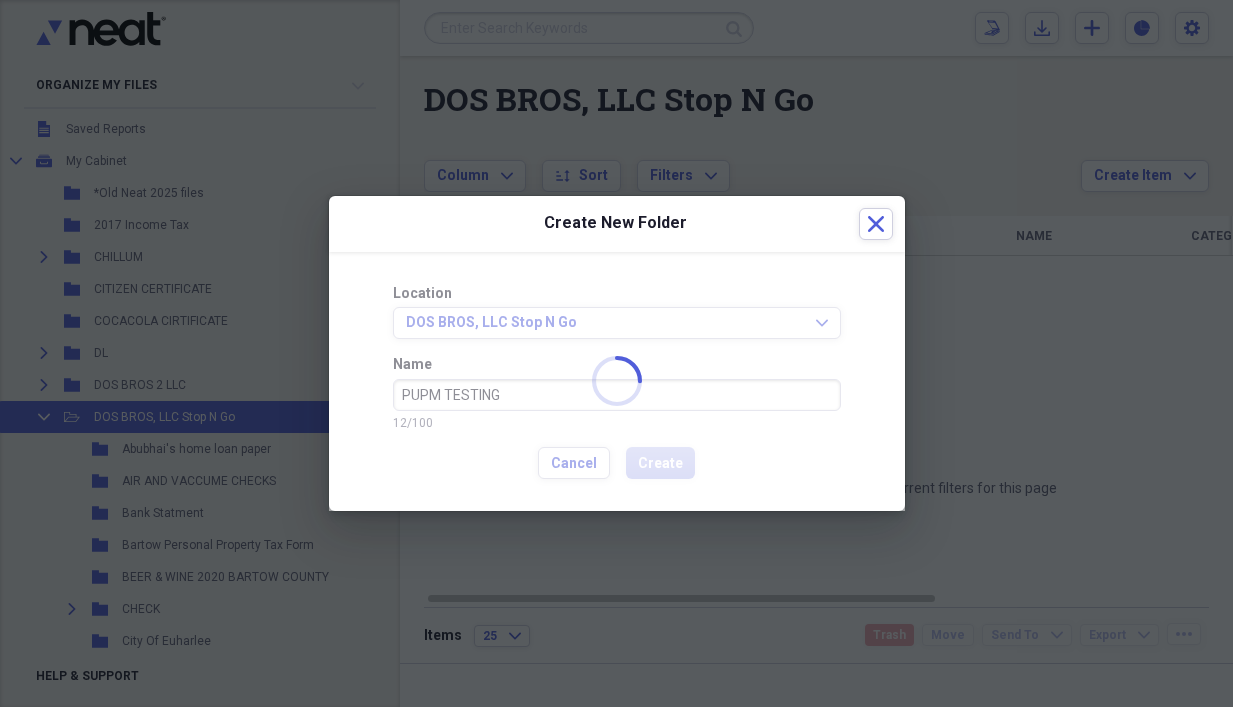 click at bounding box center (617, 382) 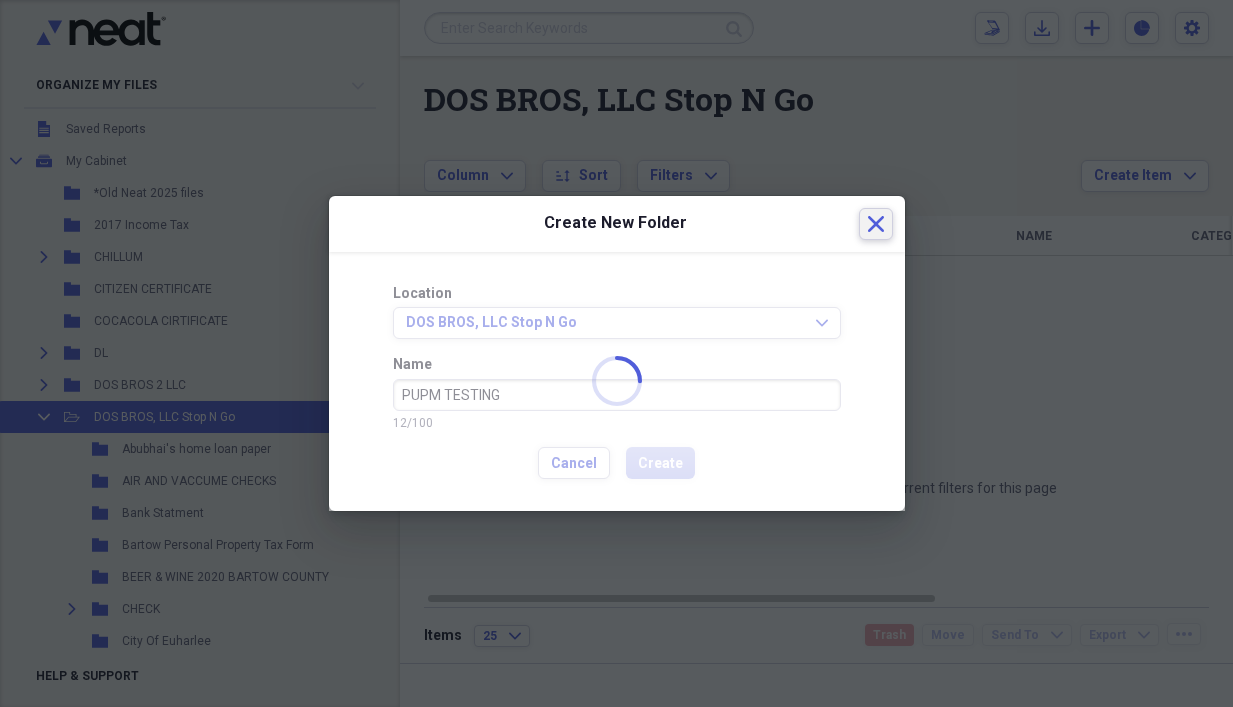 click 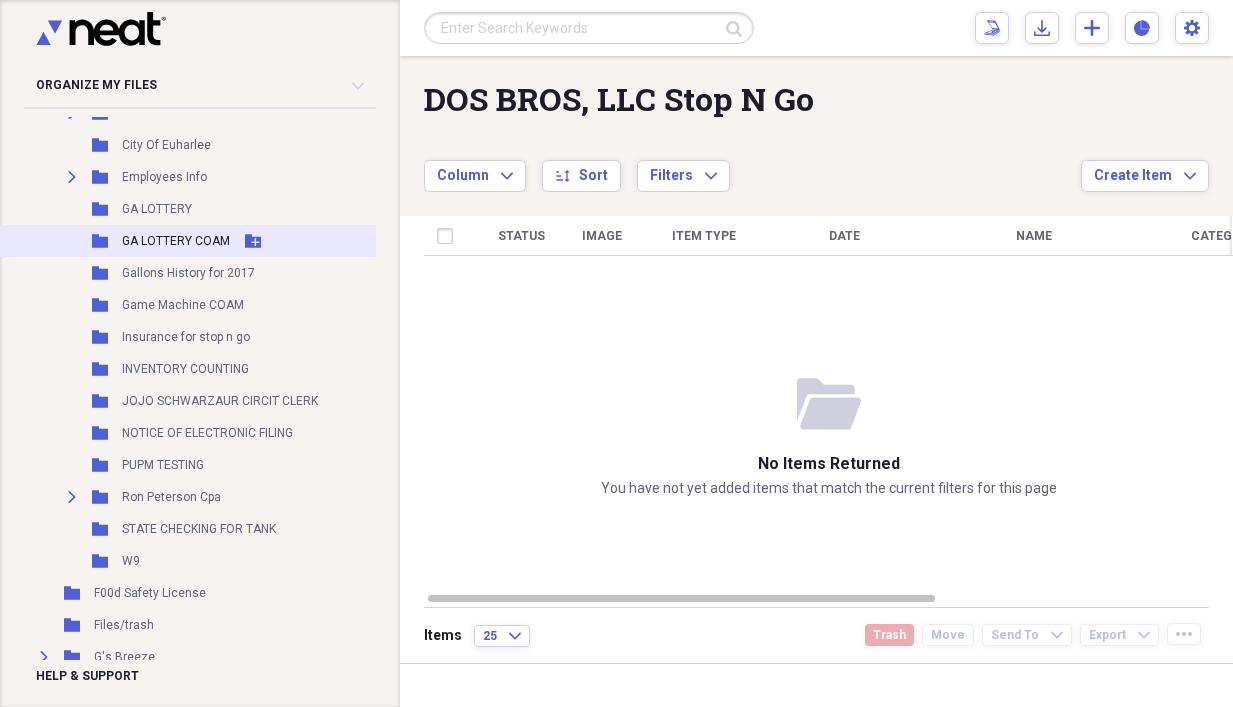 scroll, scrollTop: 600, scrollLeft: 0, axis: vertical 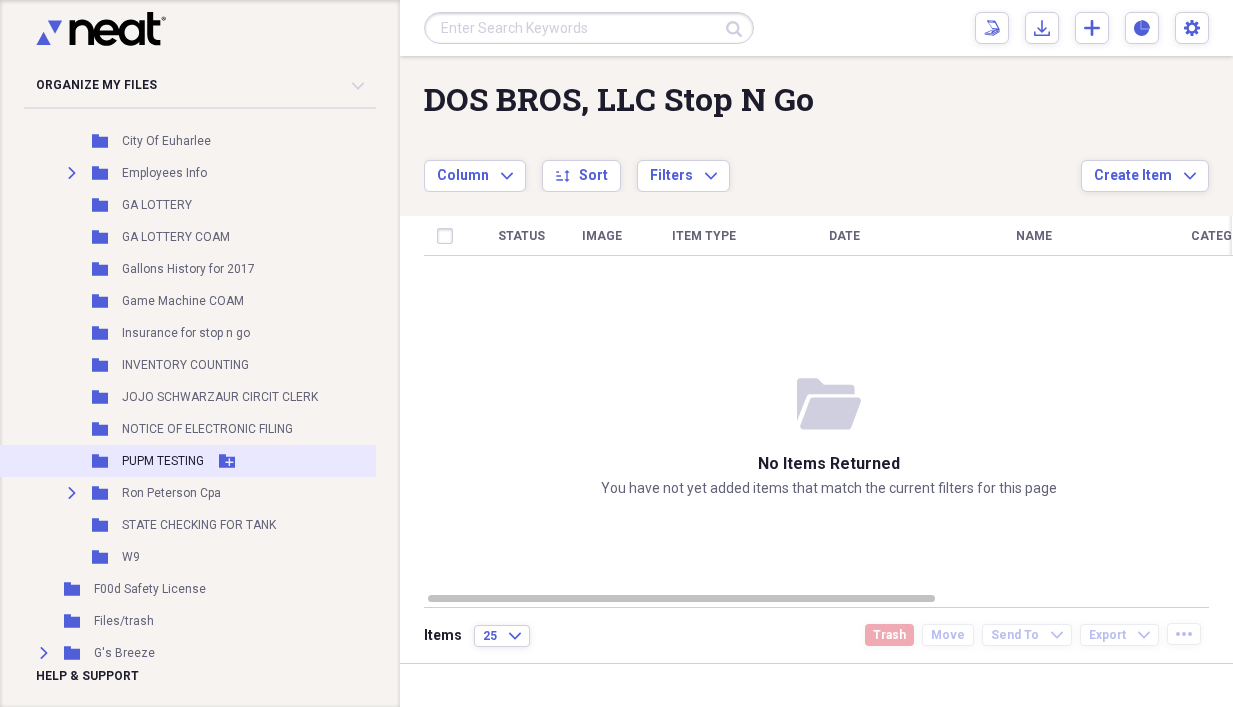click on "PUPM TESTING" at bounding box center (163, 461) 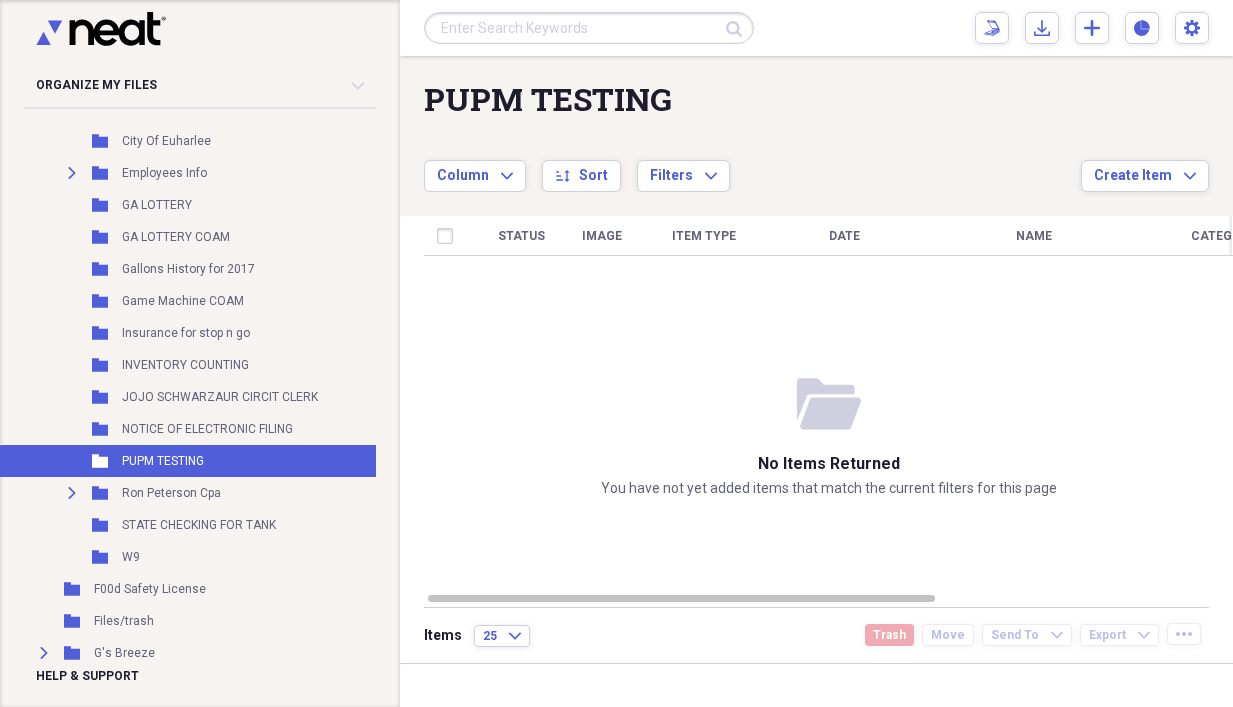 click on "No items returned" at bounding box center [829, 464] 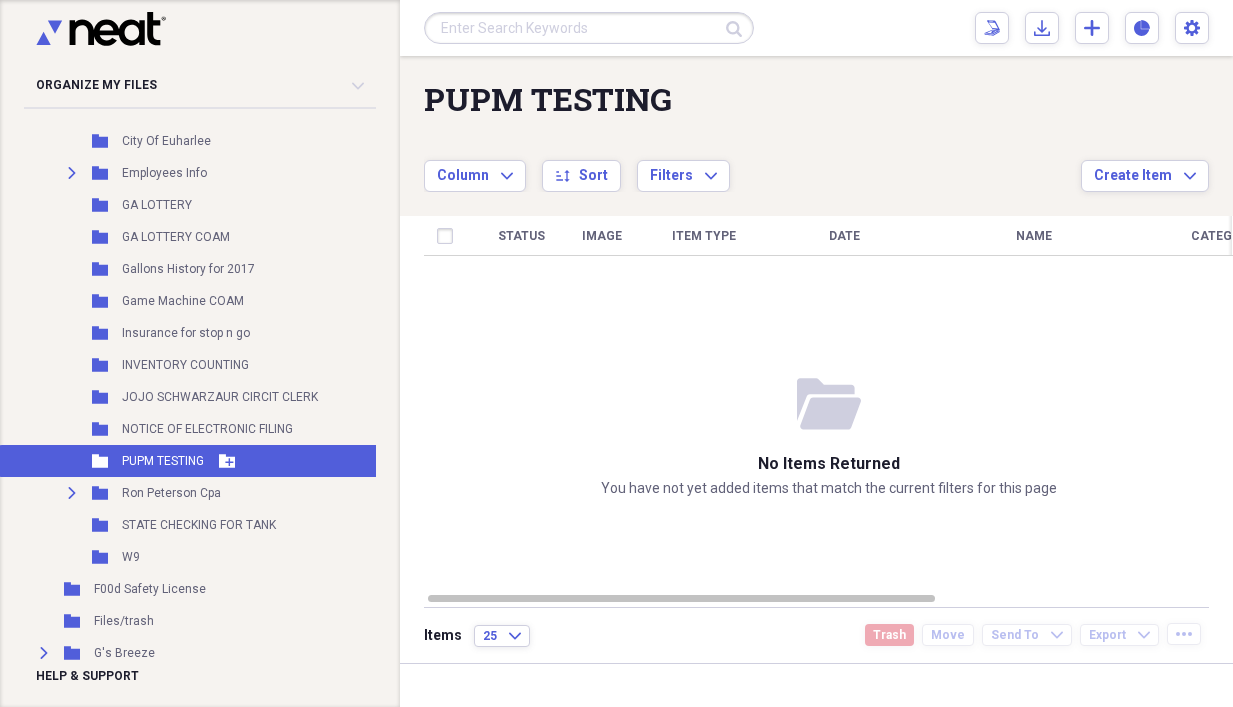 click on "PUPM TESTING" at bounding box center (163, 461) 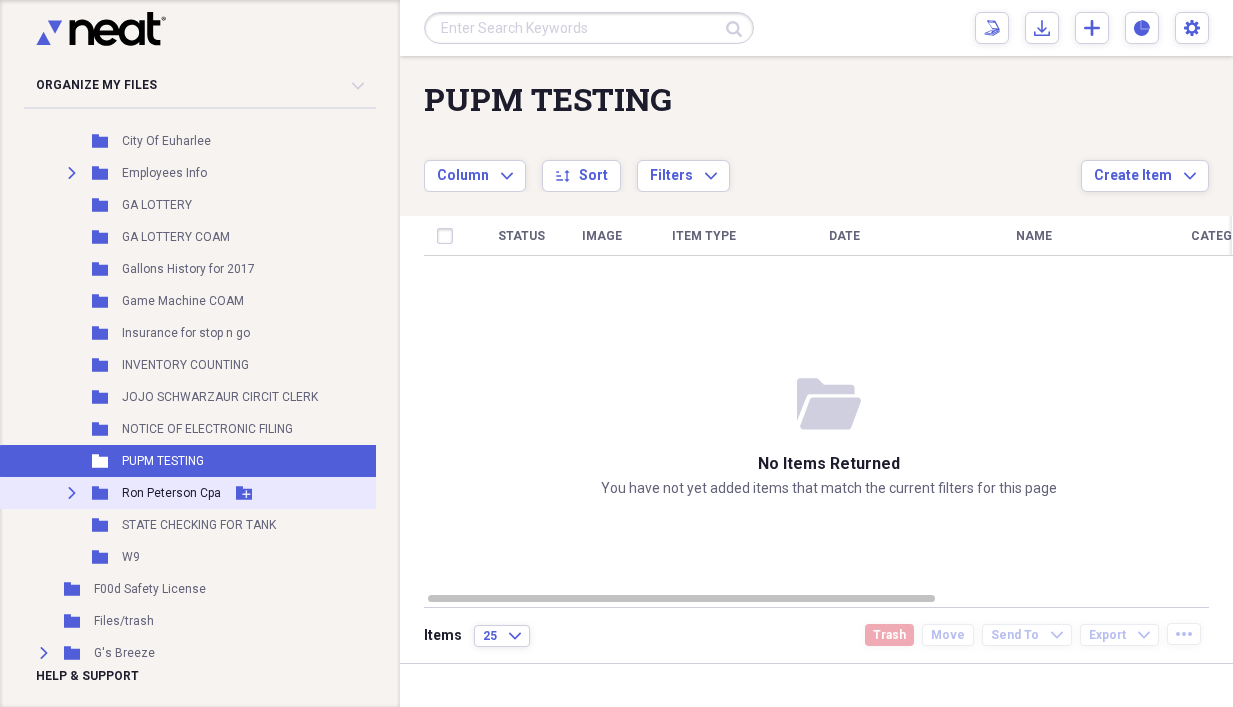 click 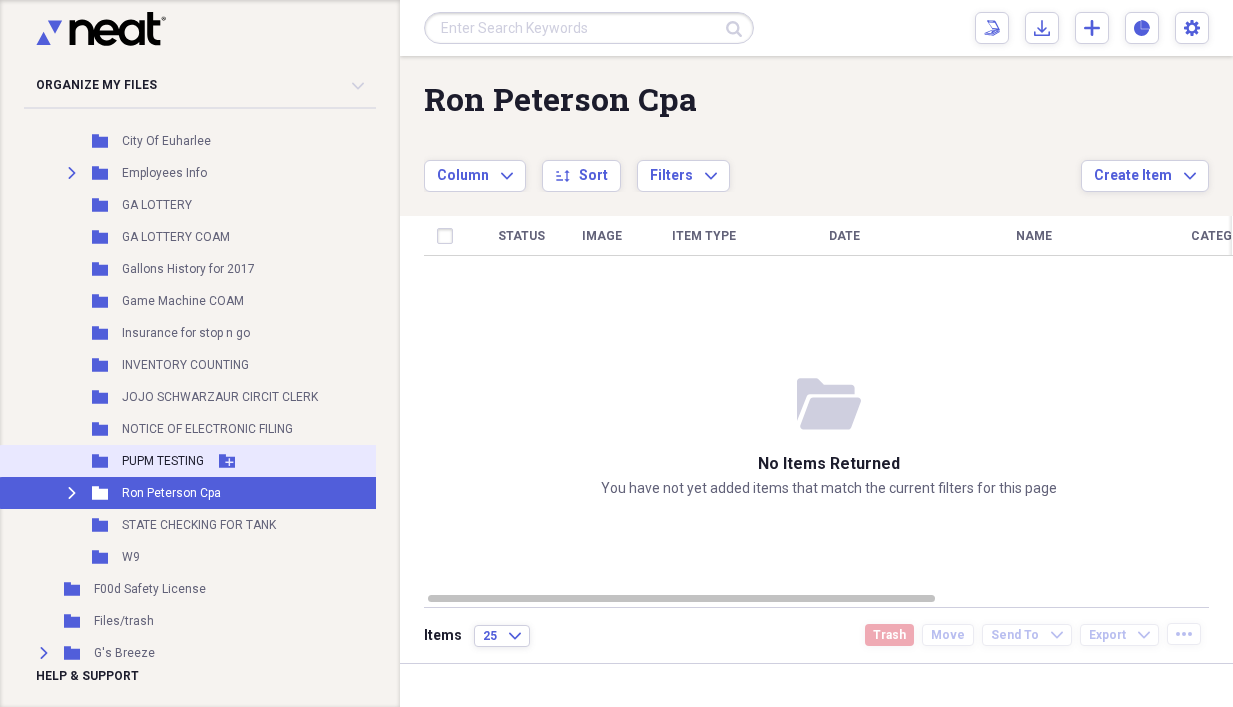 drag, startPoint x: 144, startPoint y: 461, endPoint x: 146, endPoint y: 448, distance: 13.152946 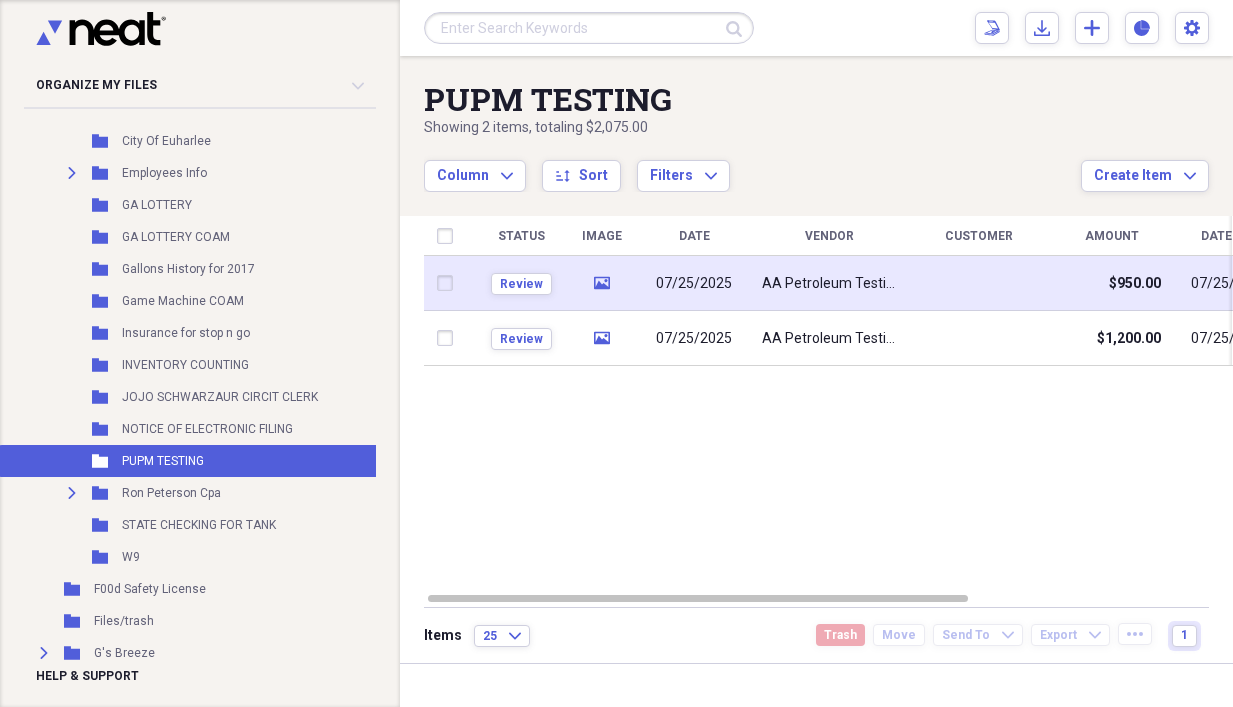click at bounding box center [449, 283] 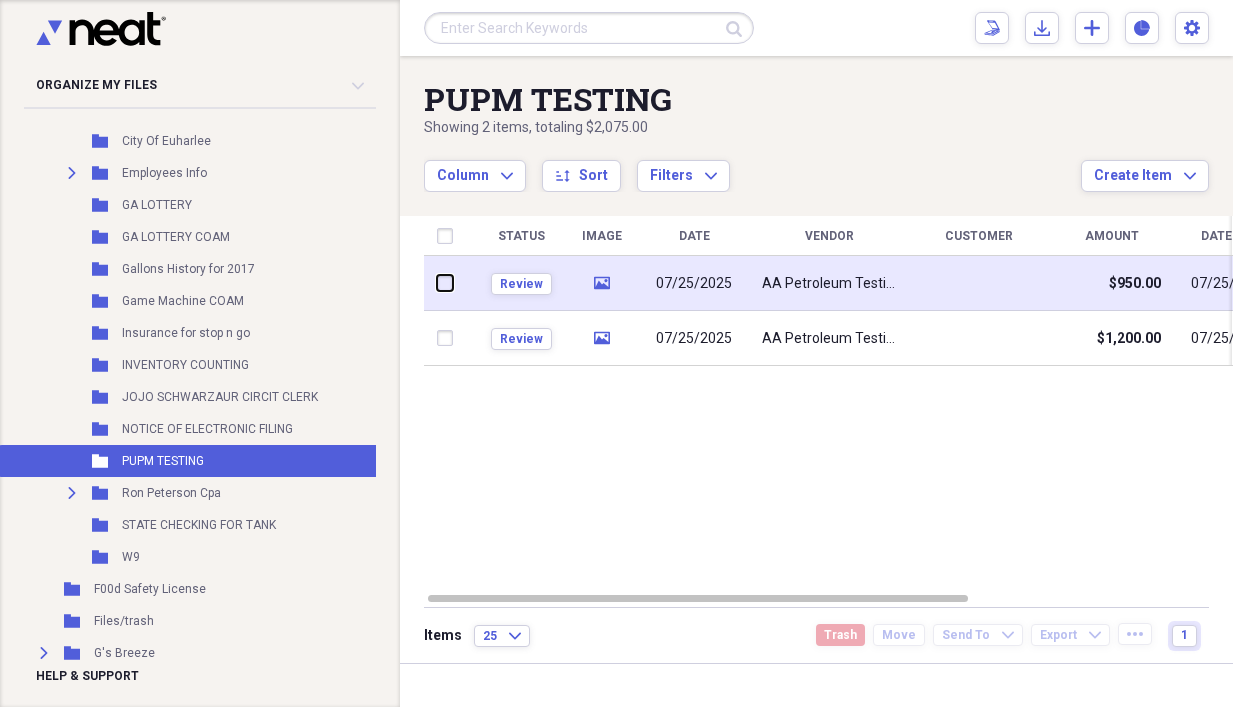 click at bounding box center (437, 283) 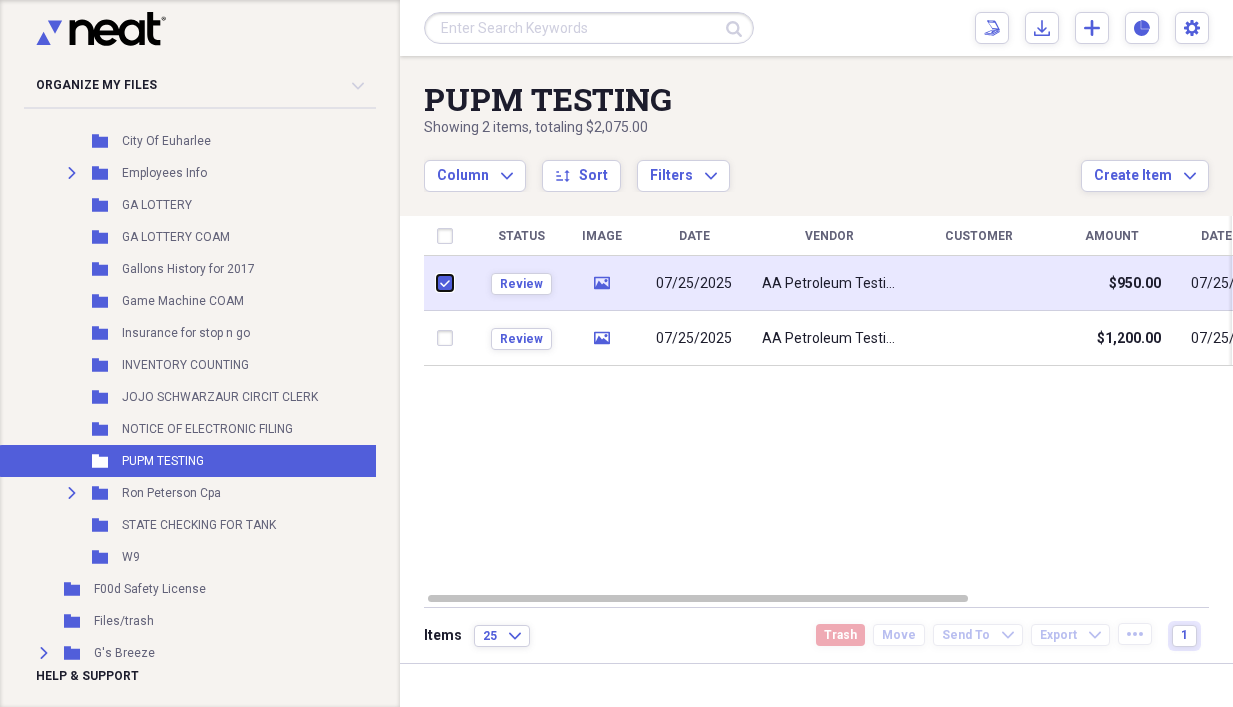 checkbox on "true" 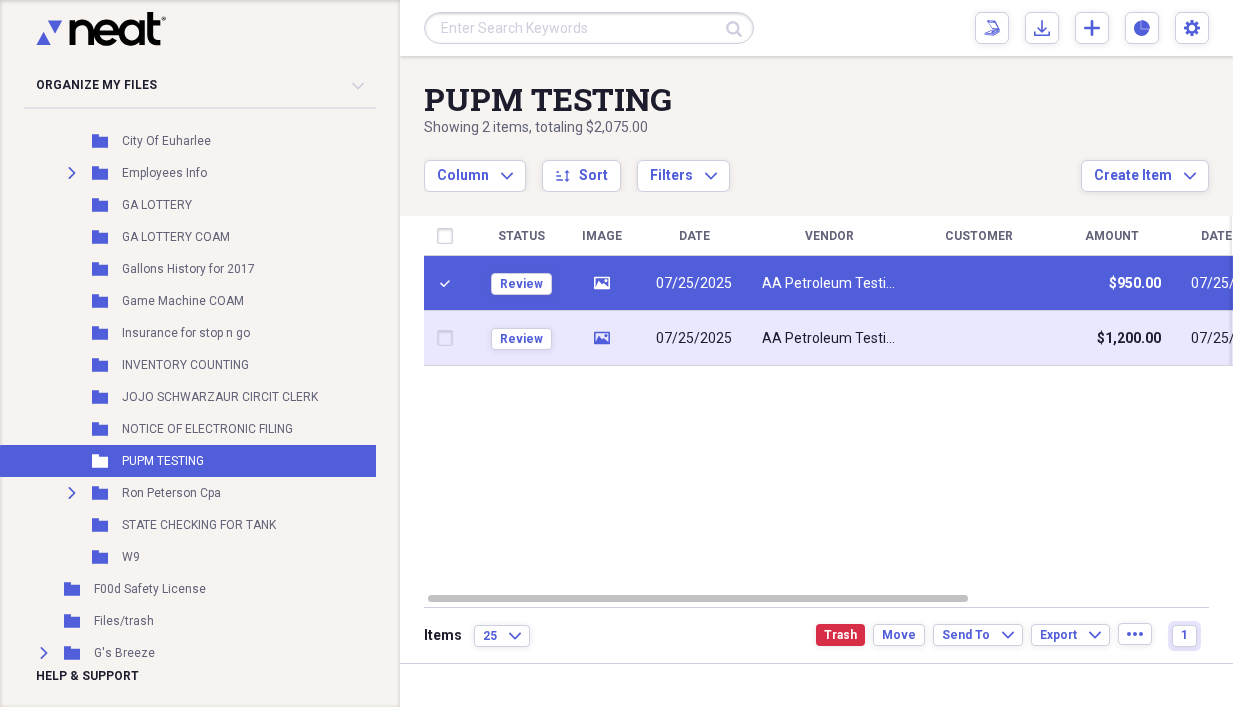 click at bounding box center [449, 338] 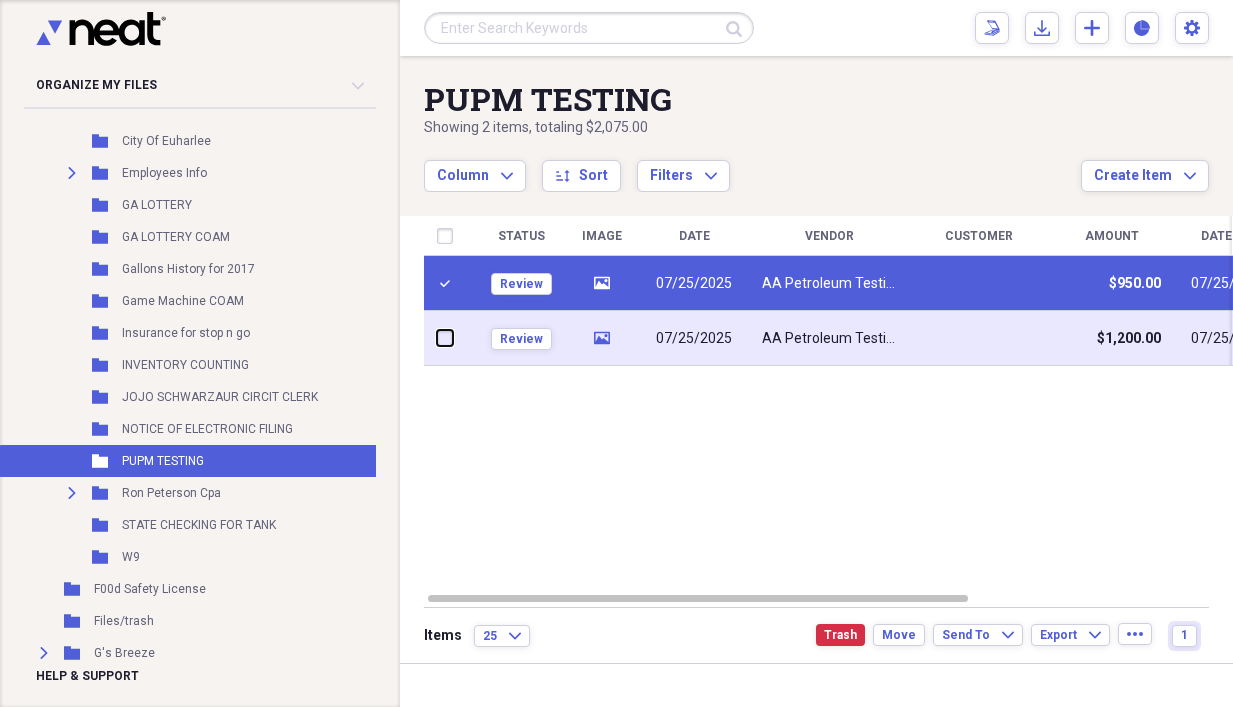 click at bounding box center (437, 338) 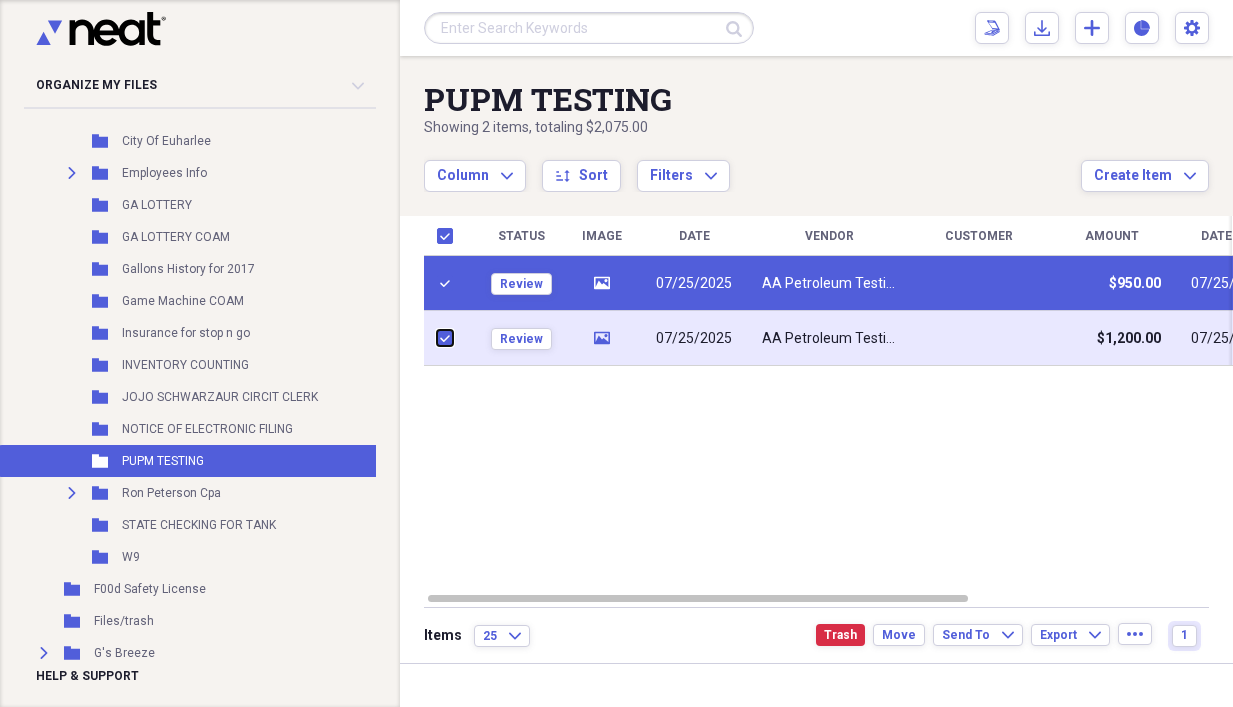 checkbox on "true" 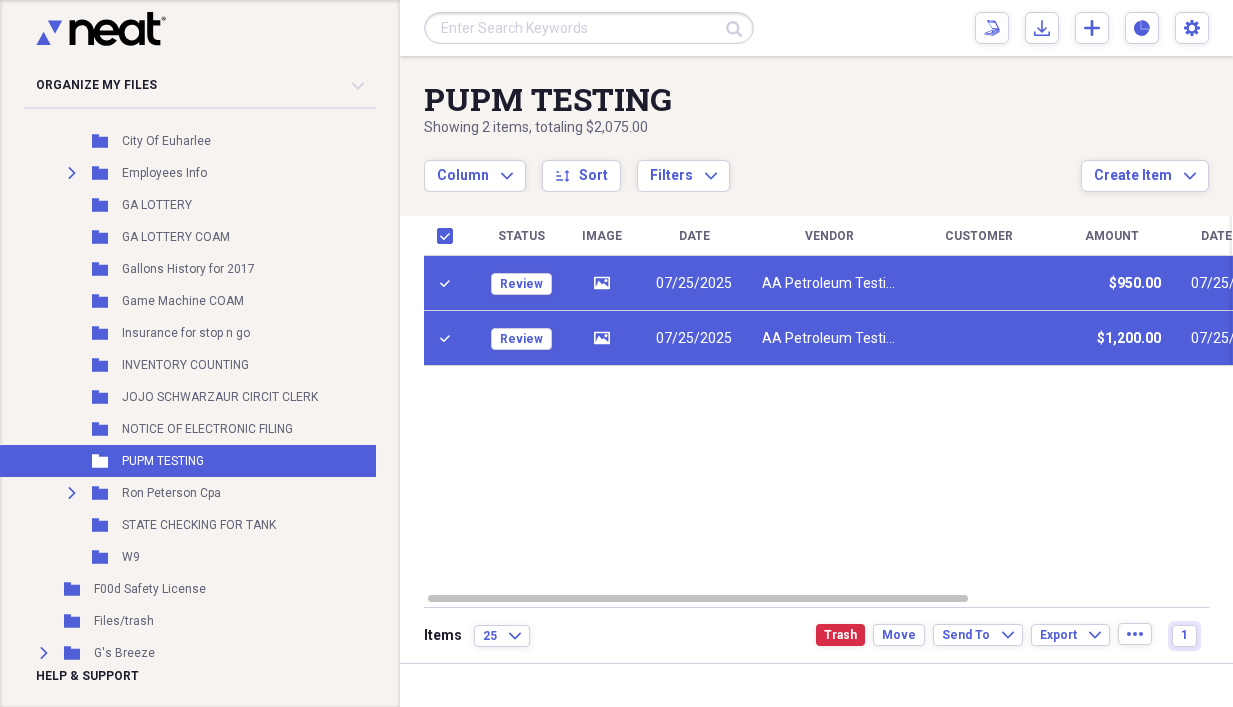 click on "AA Petroleum Testing & Services of Georgia" at bounding box center (829, 338) 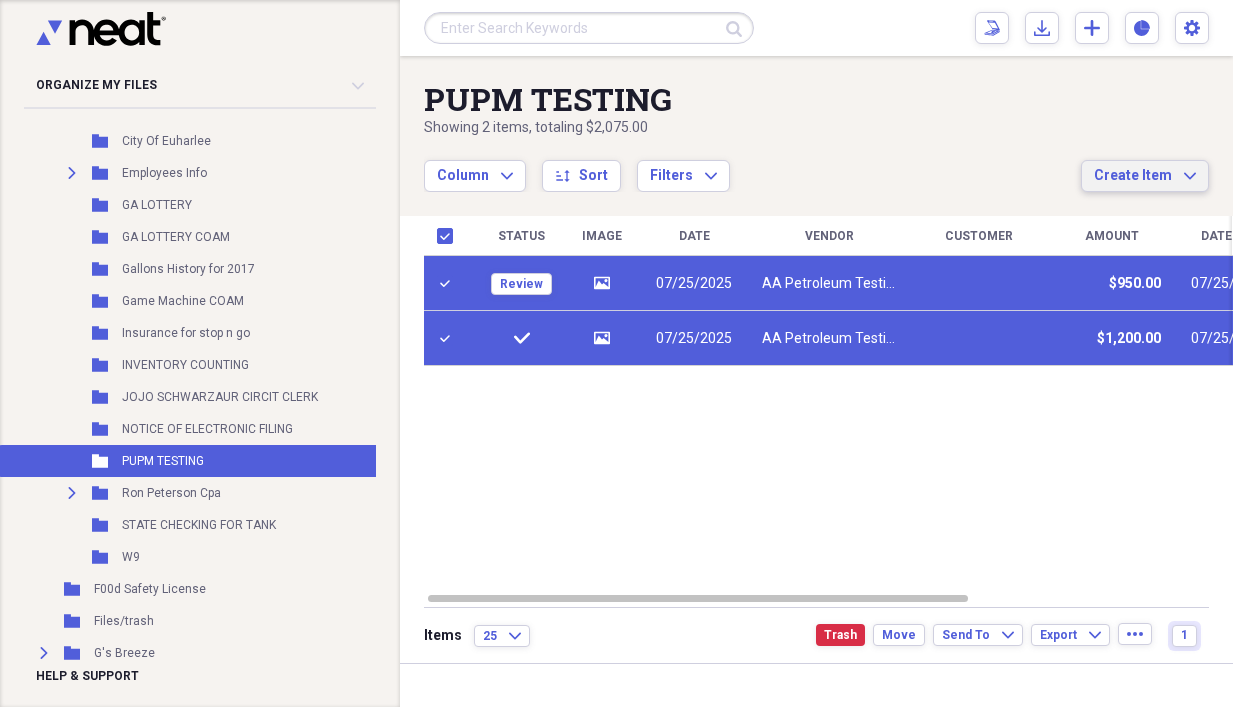click on "Expand" 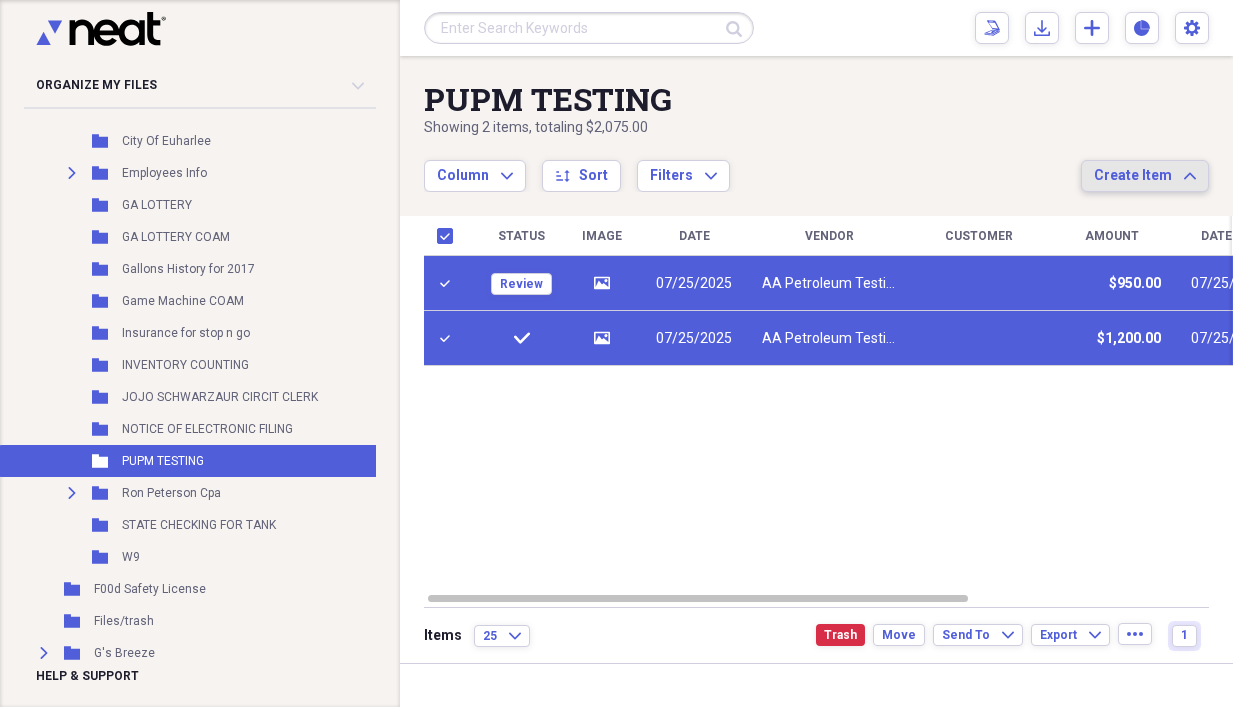 click on "Expand" 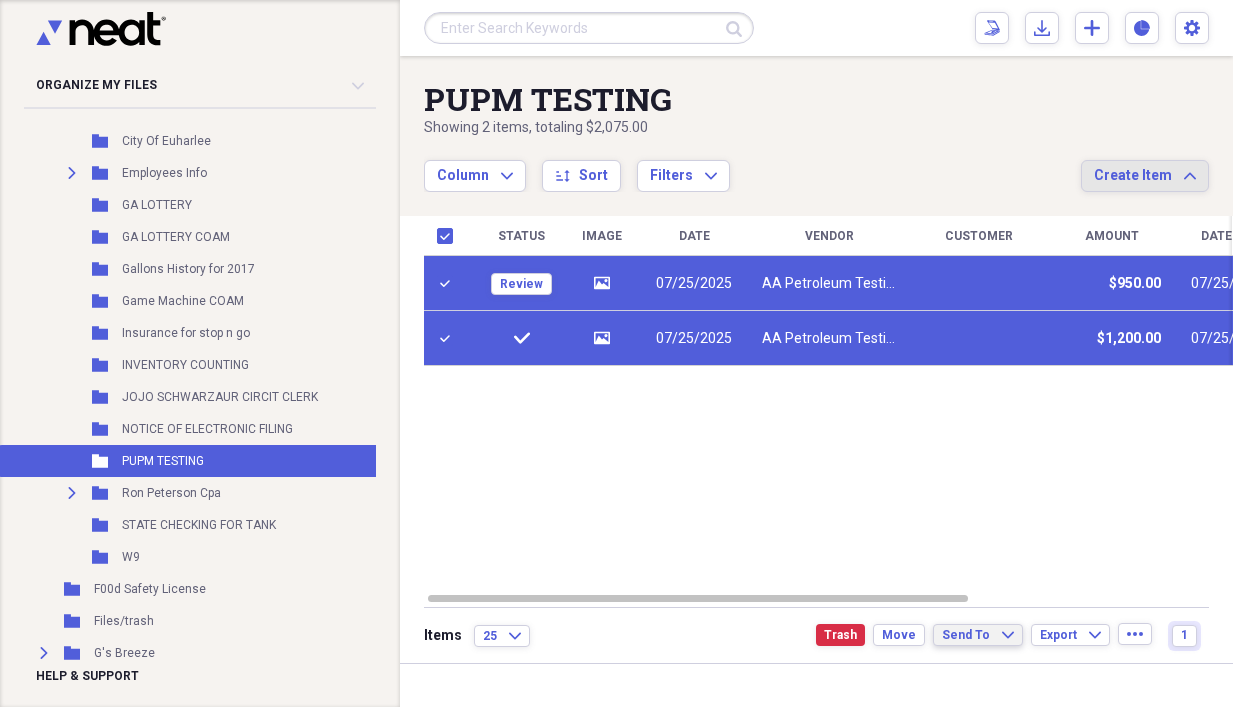 click on "Expand" 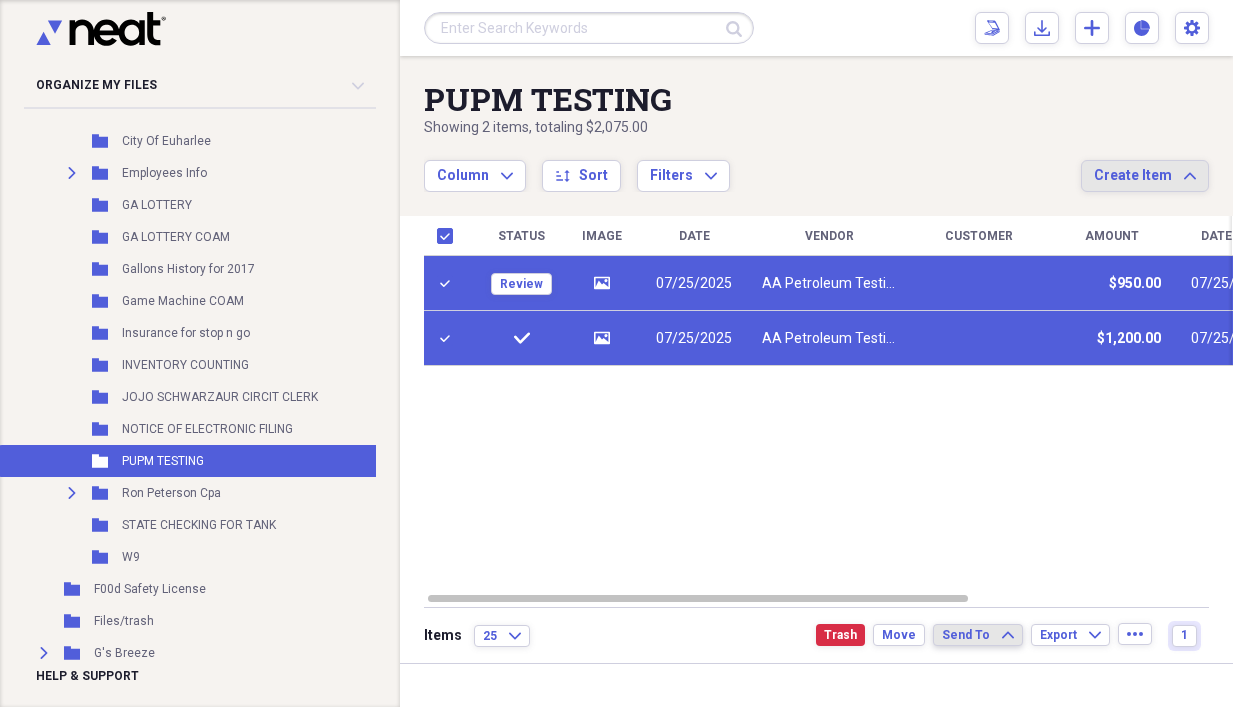 click on "Expand" 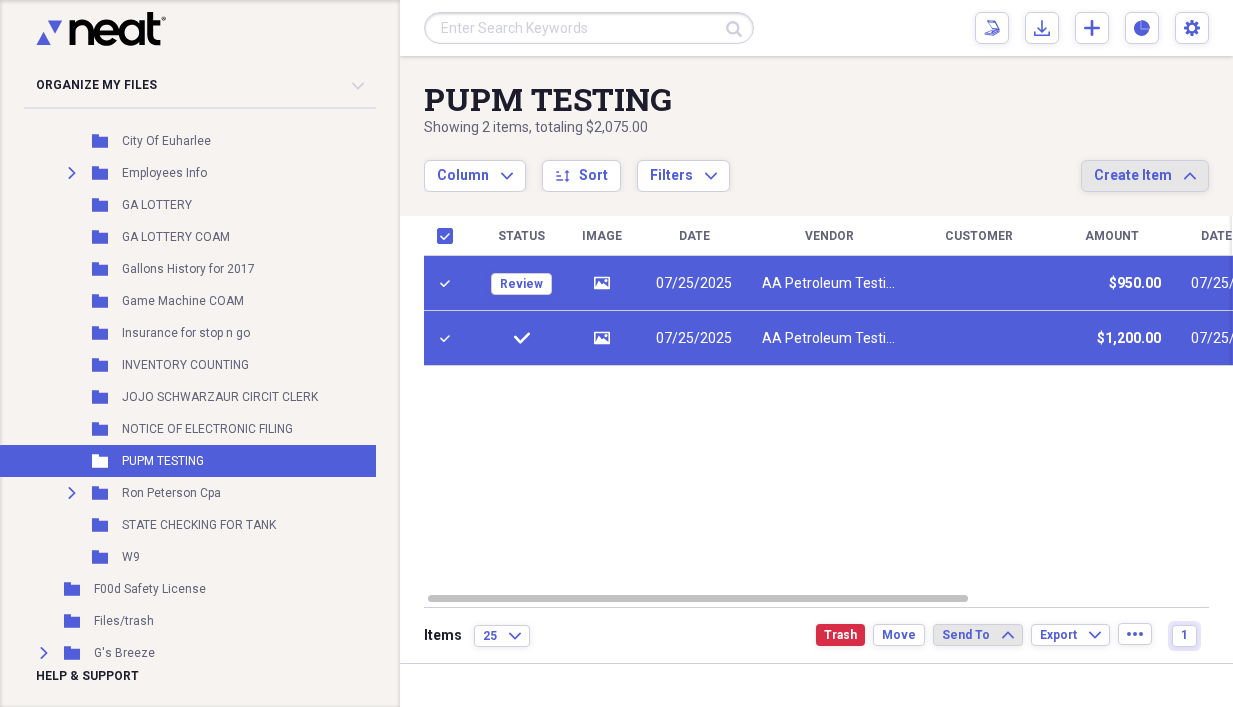 click at bounding box center [617, 367] 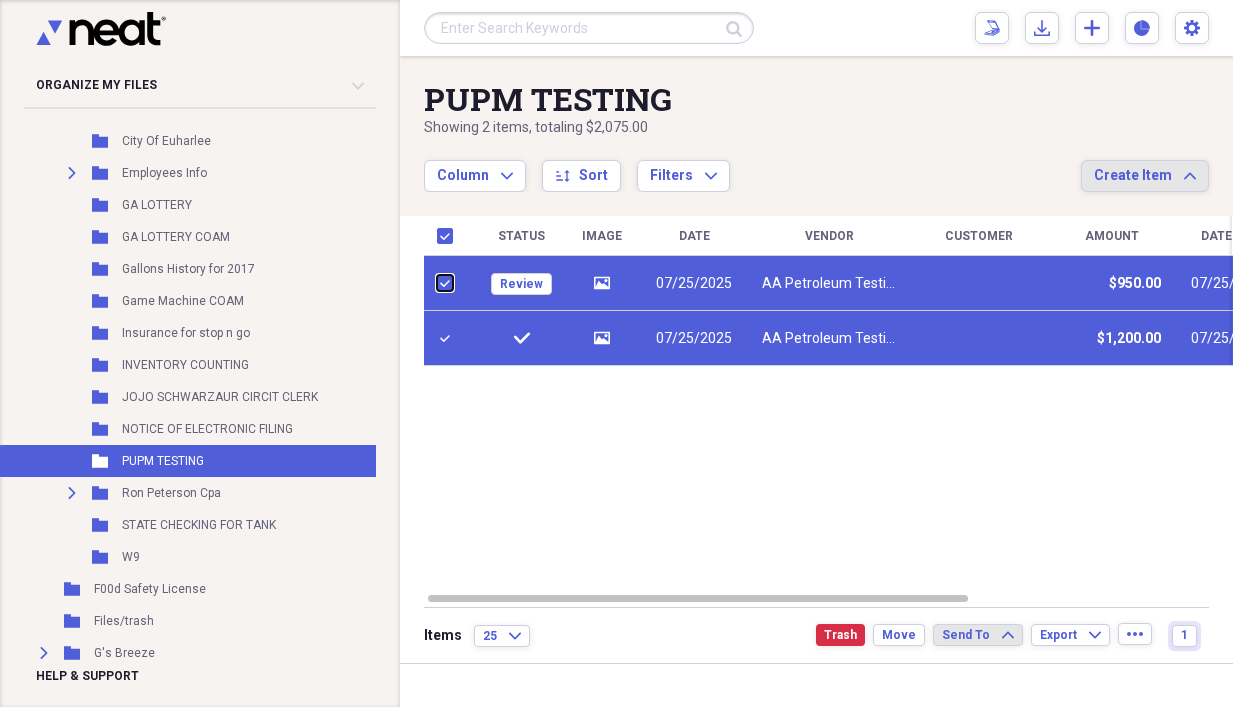 click at bounding box center [437, 283] 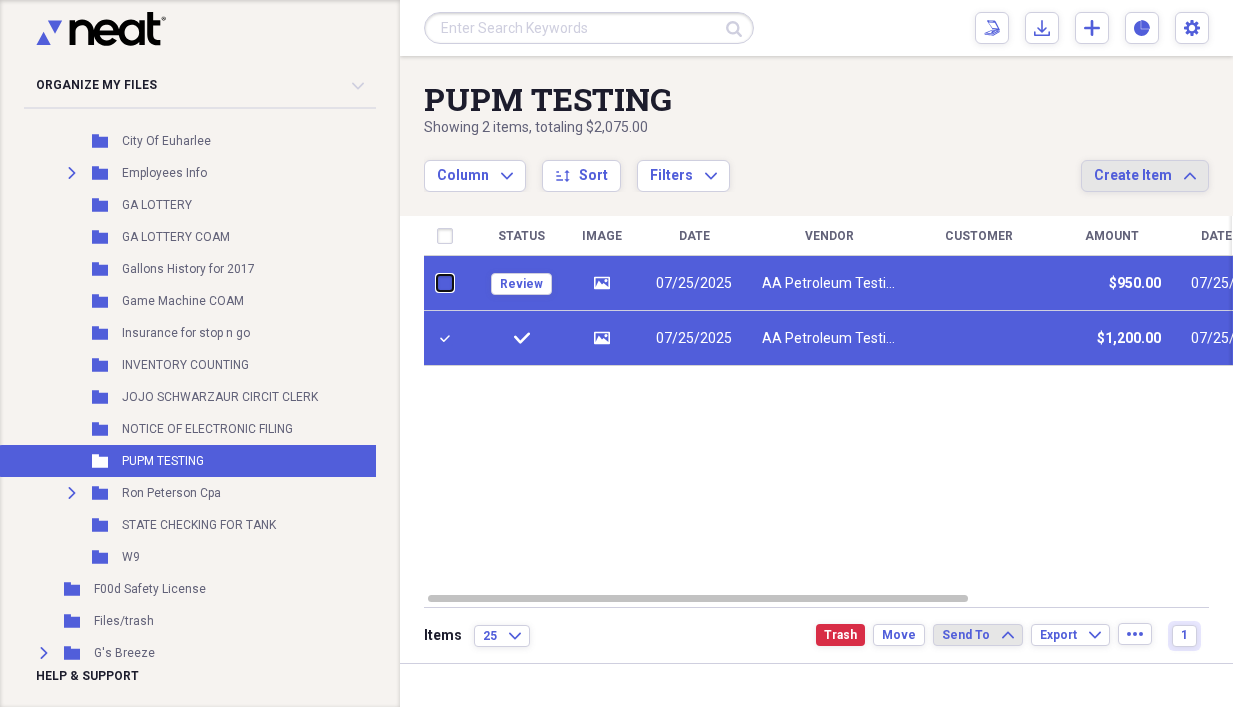 checkbox on "false" 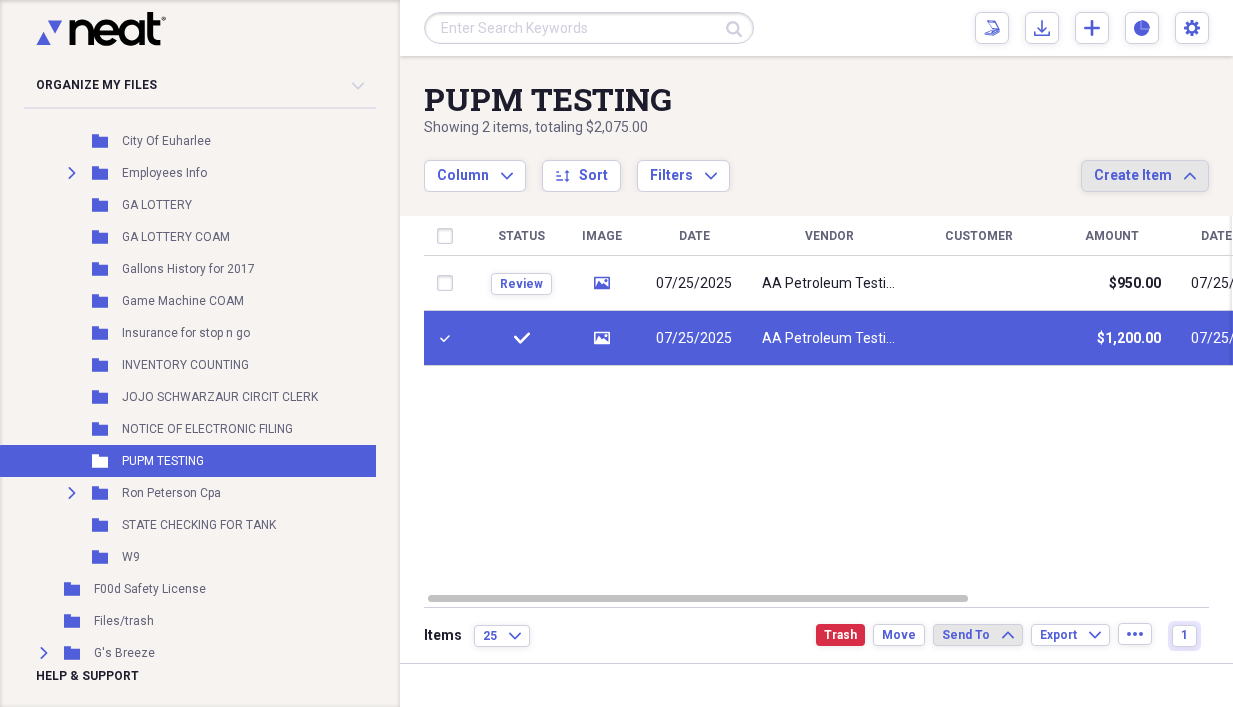 click at bounding box center [449, 338] 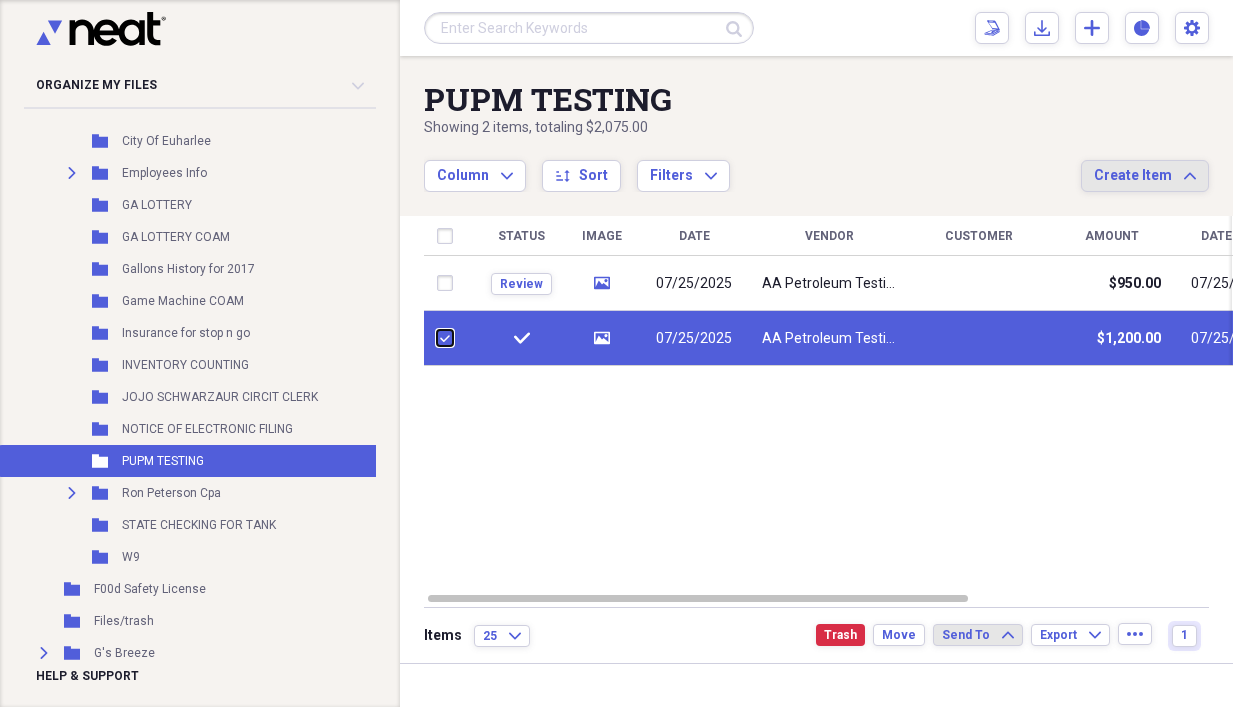 click at bounding box center (437, 338) 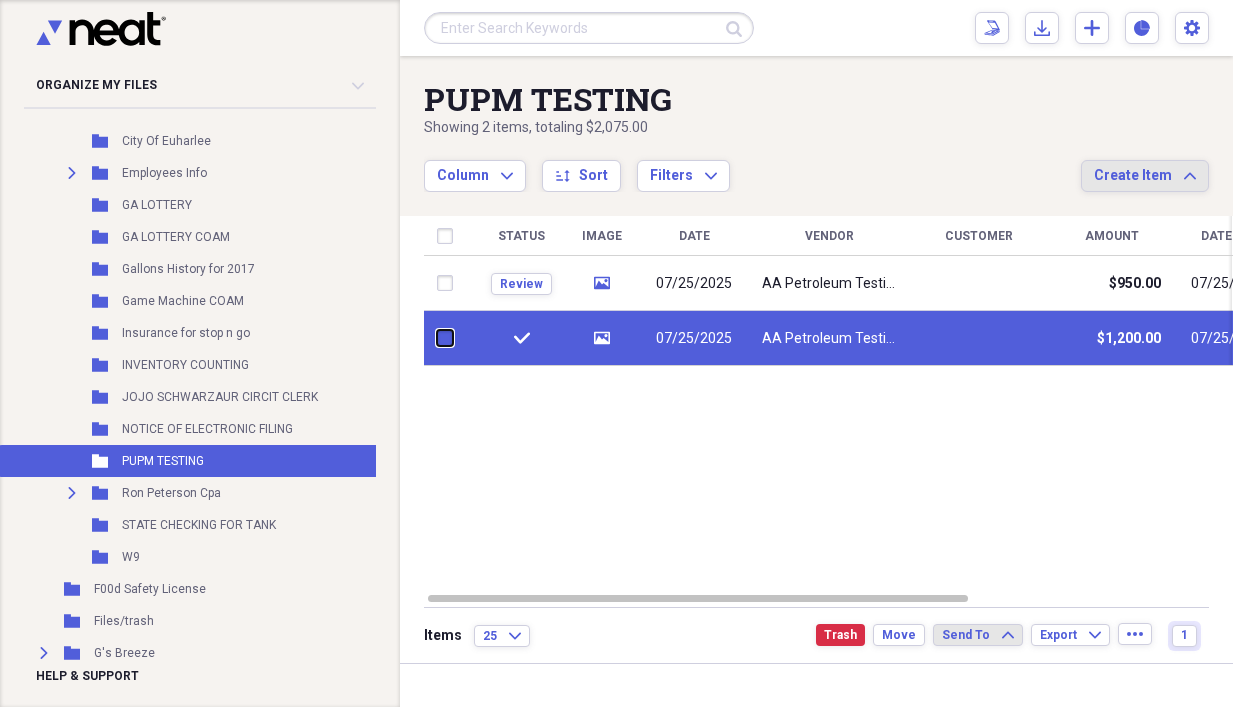 checkbox on "false" 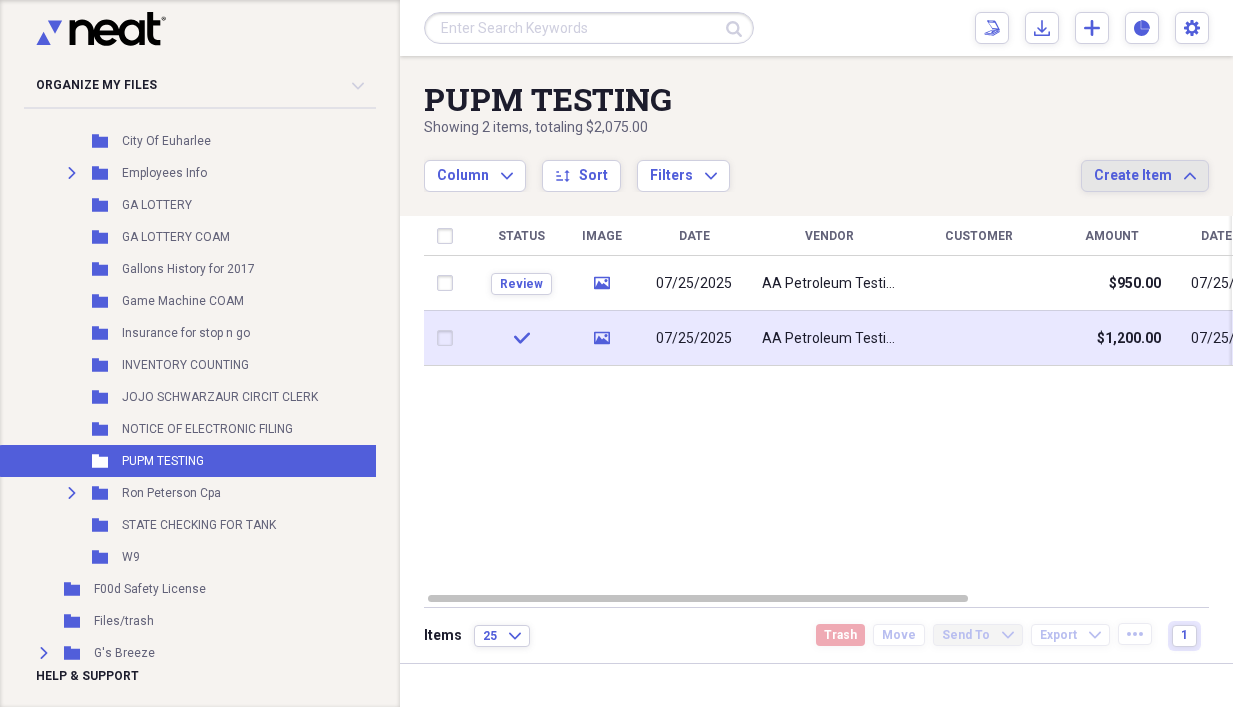 click at bounding box center (979, 338) 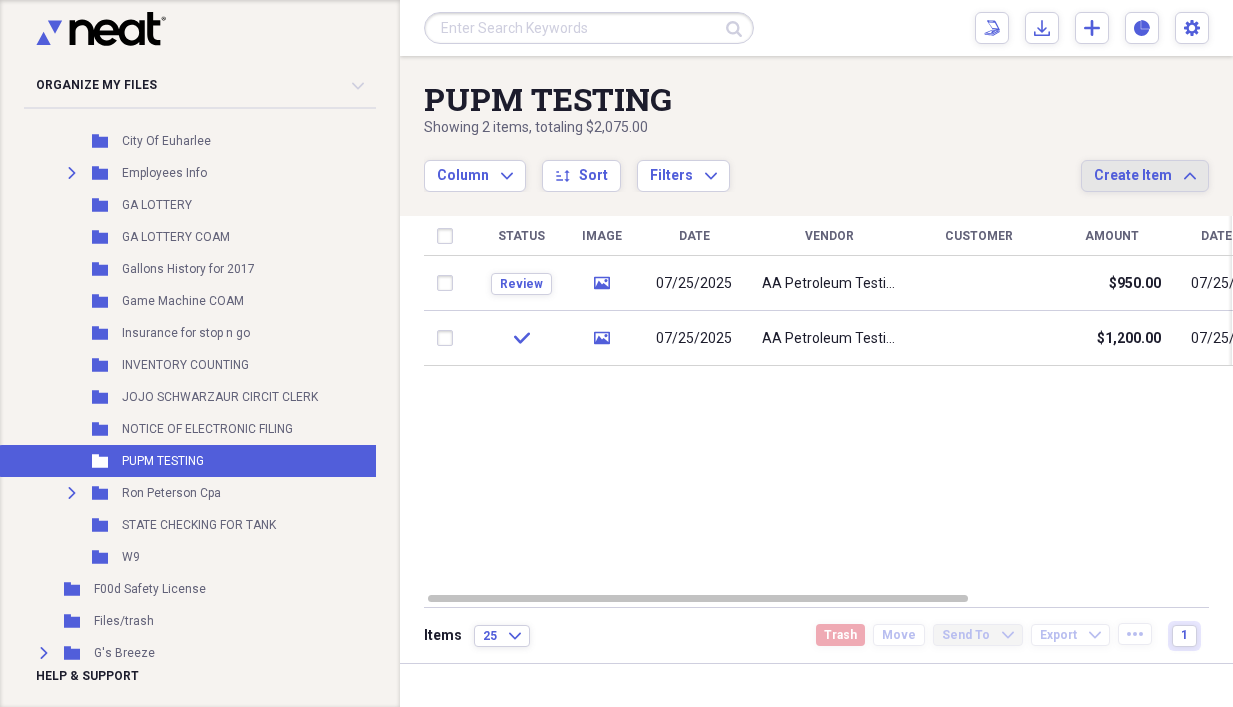 click at bounding box center (617, 367) 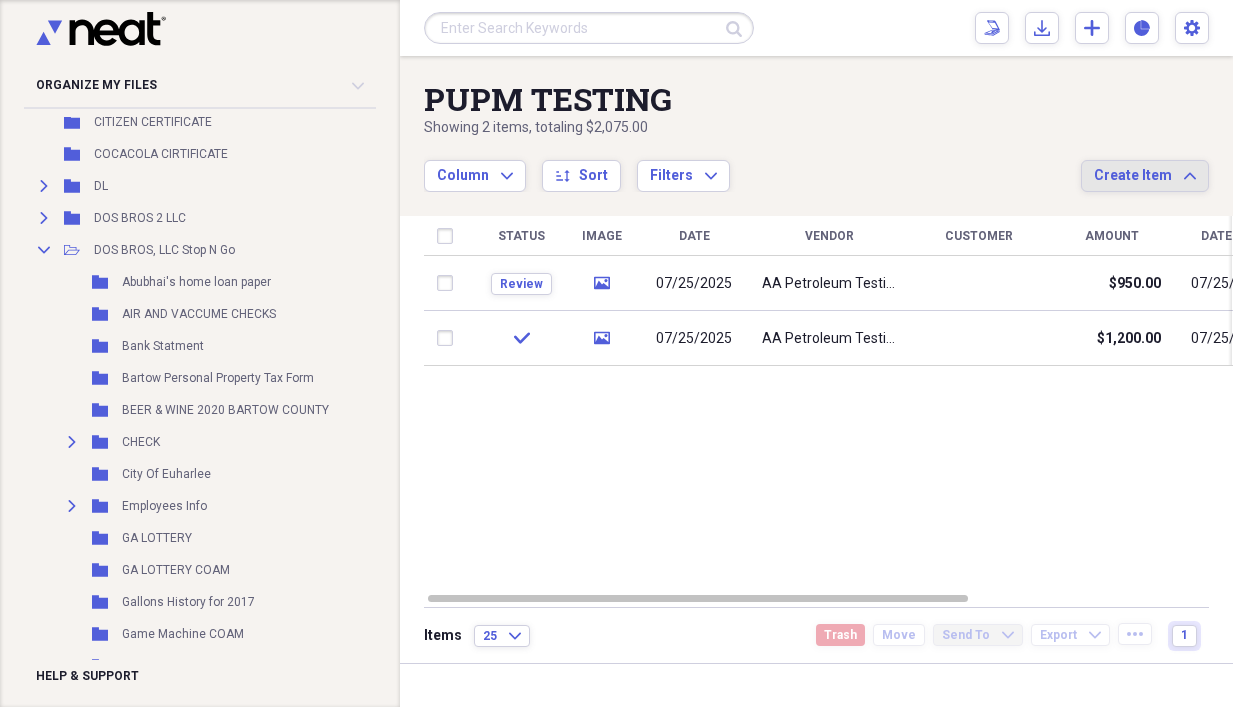 scroll, scrollTop: 261, scrollLeft: 0, axis: vertical 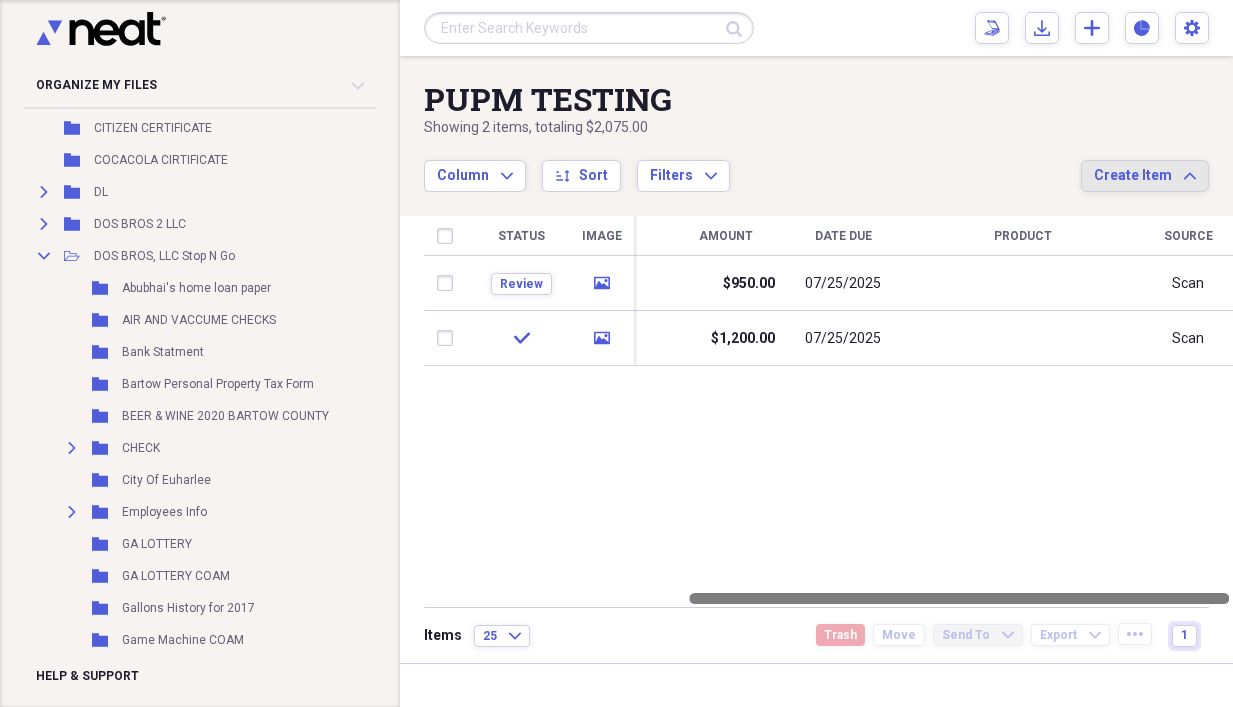 drag, startPoint x: 843, startPoint y: 592, endPoint x: 1195, endPoint y: 584, distance: 352.0909 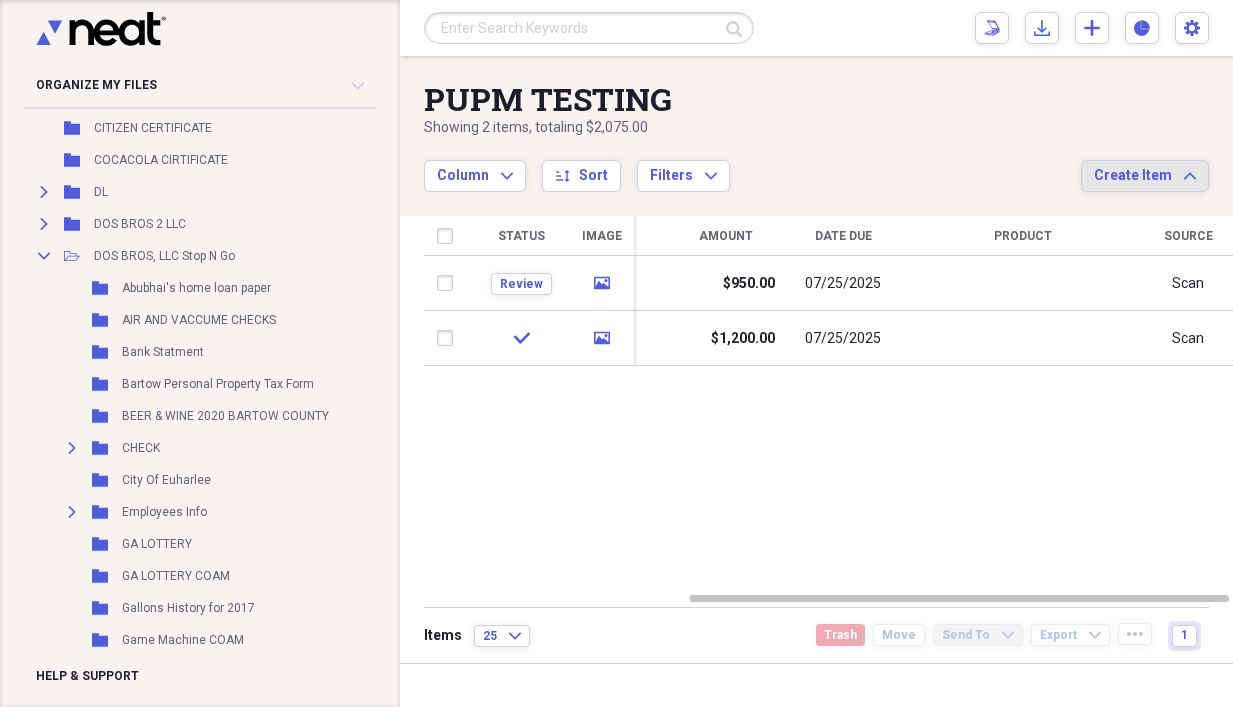 click on "Export Expand" at bounding box center [1070, 635] 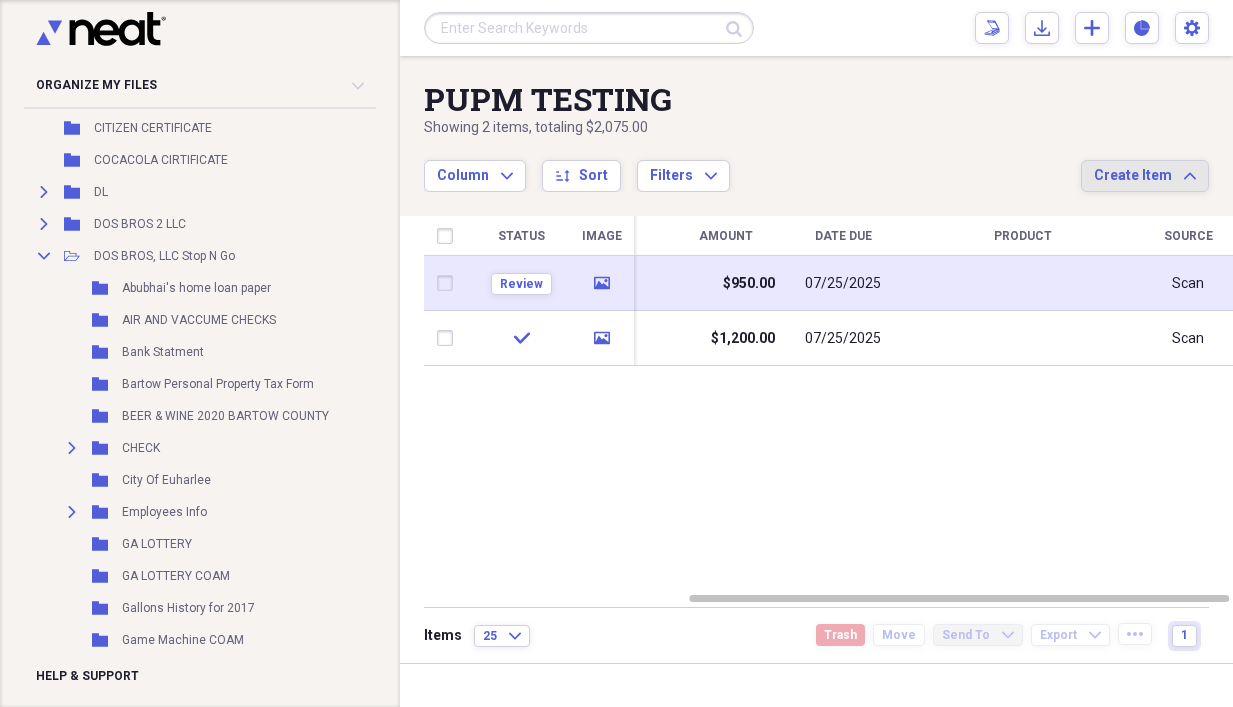 click on "07/25/2025" at bounding box center (843, 284) 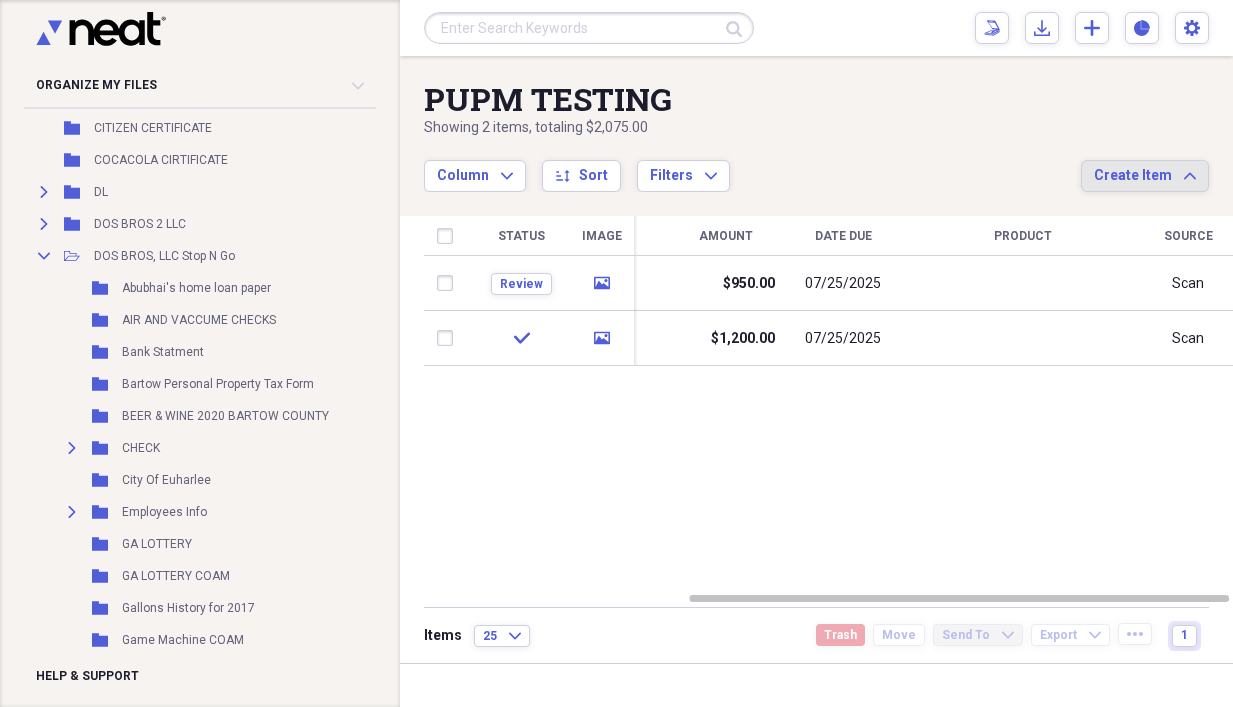 click on "Create New Folder" at bounding box center (608, 288) 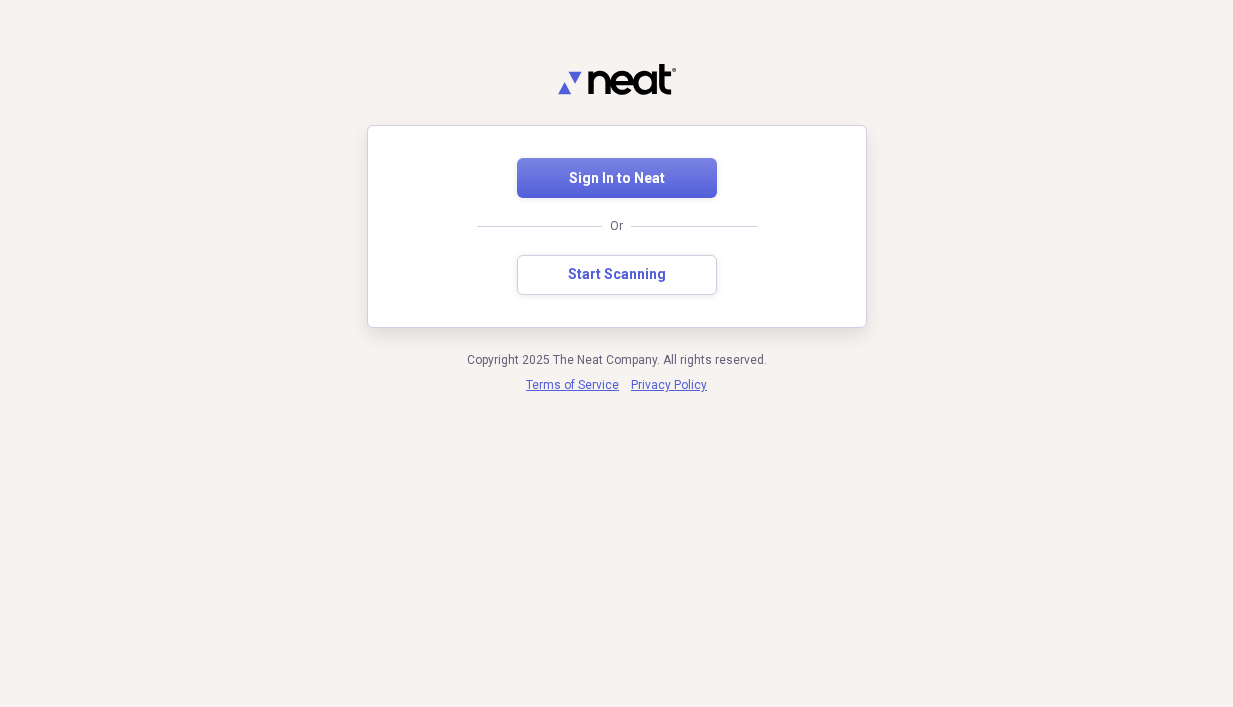 scroll, scrollTop: 0, scrollLeft: 0, axis: both 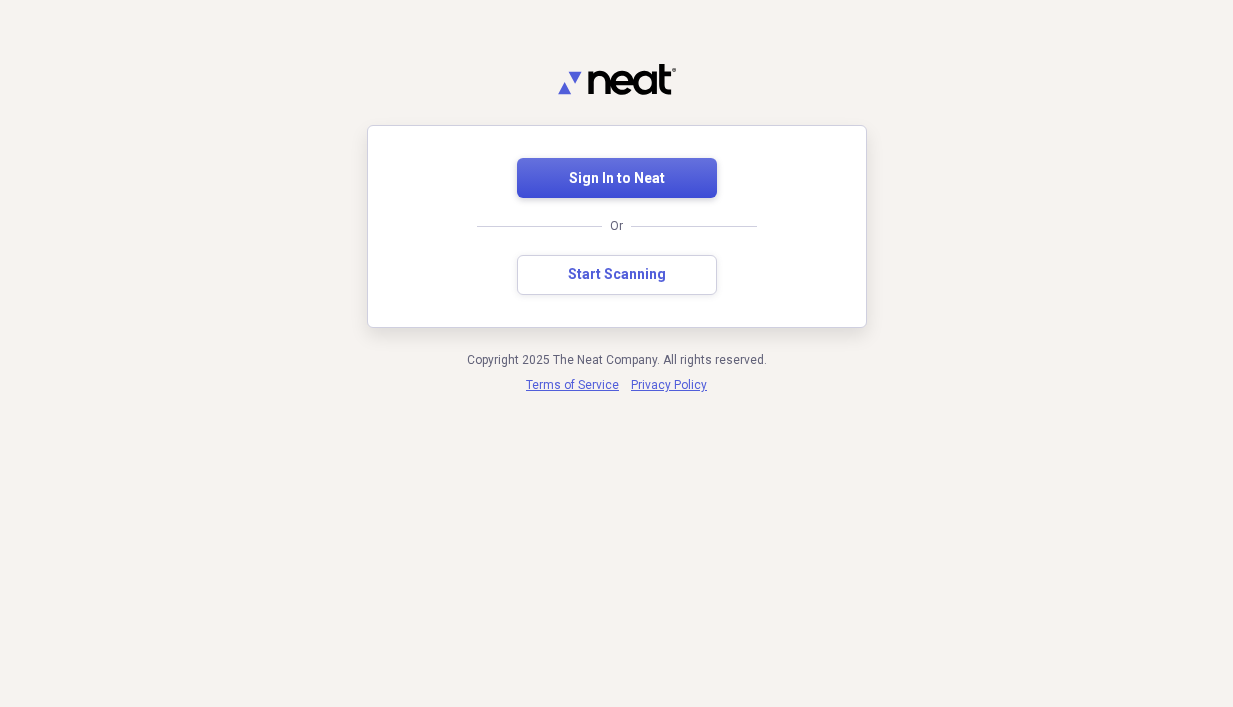 click on "Sign In to Neat" at bounding box center [617, 179] 